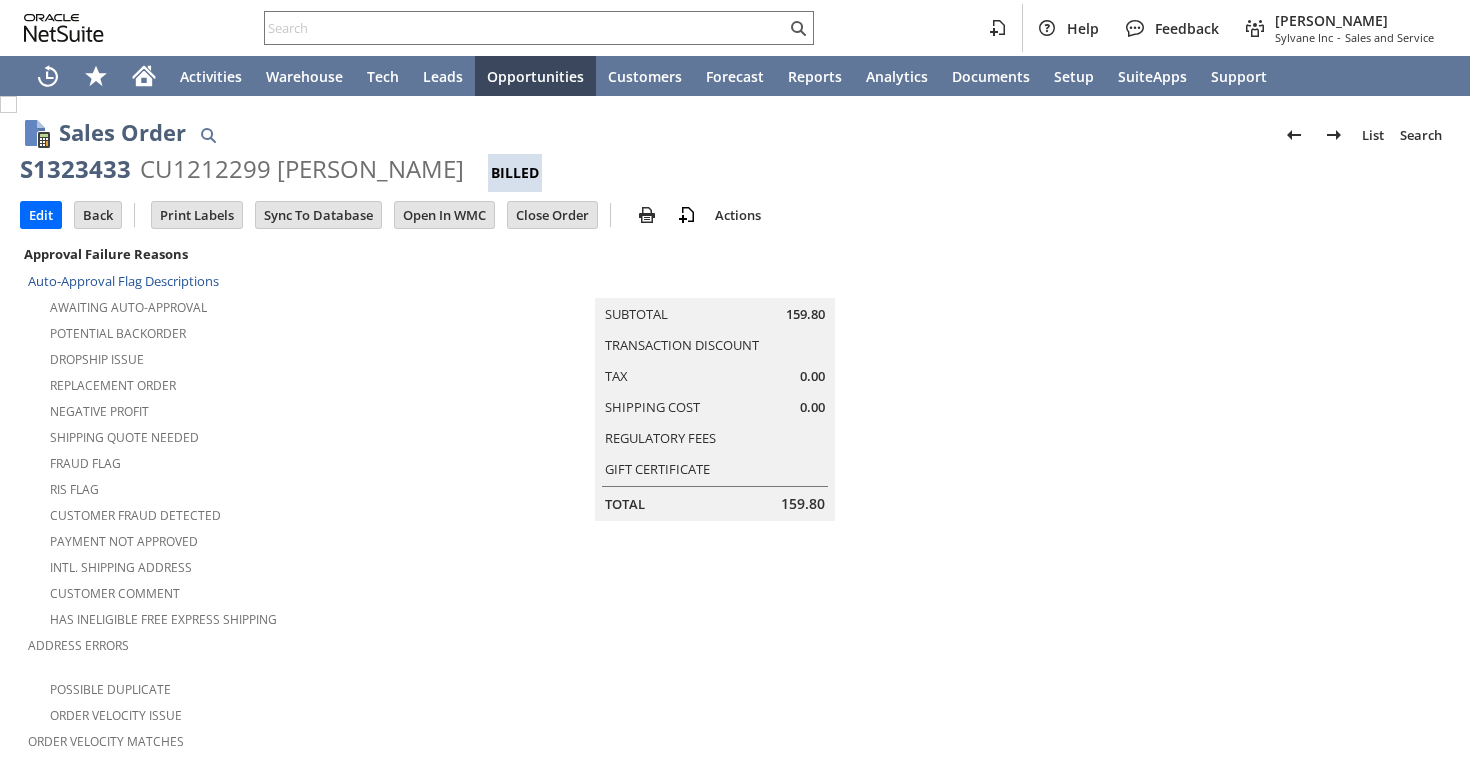 scroll, scrollTop: 0, scrollLeft: 0, axis: both 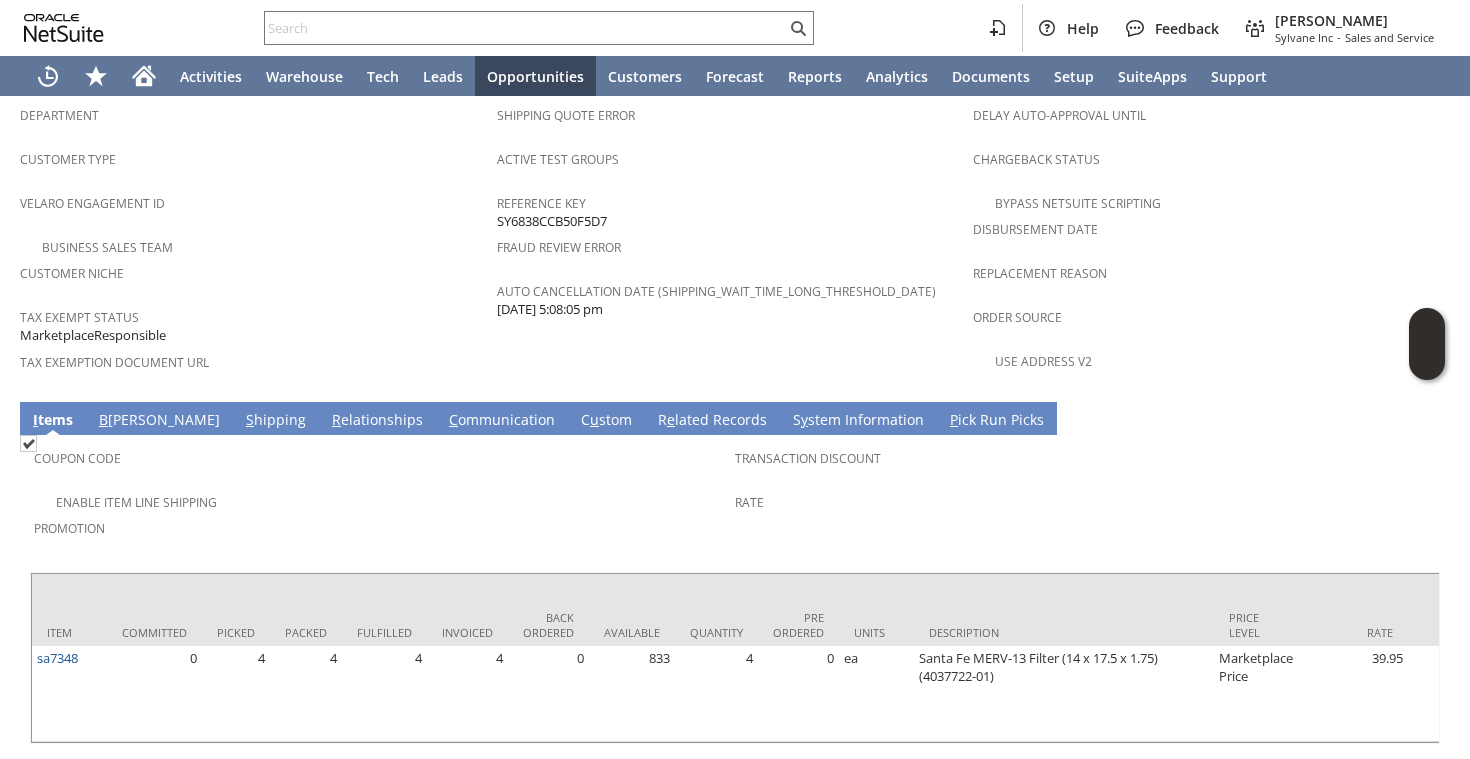 click on "S hipping" at bounding box center [276, 421] 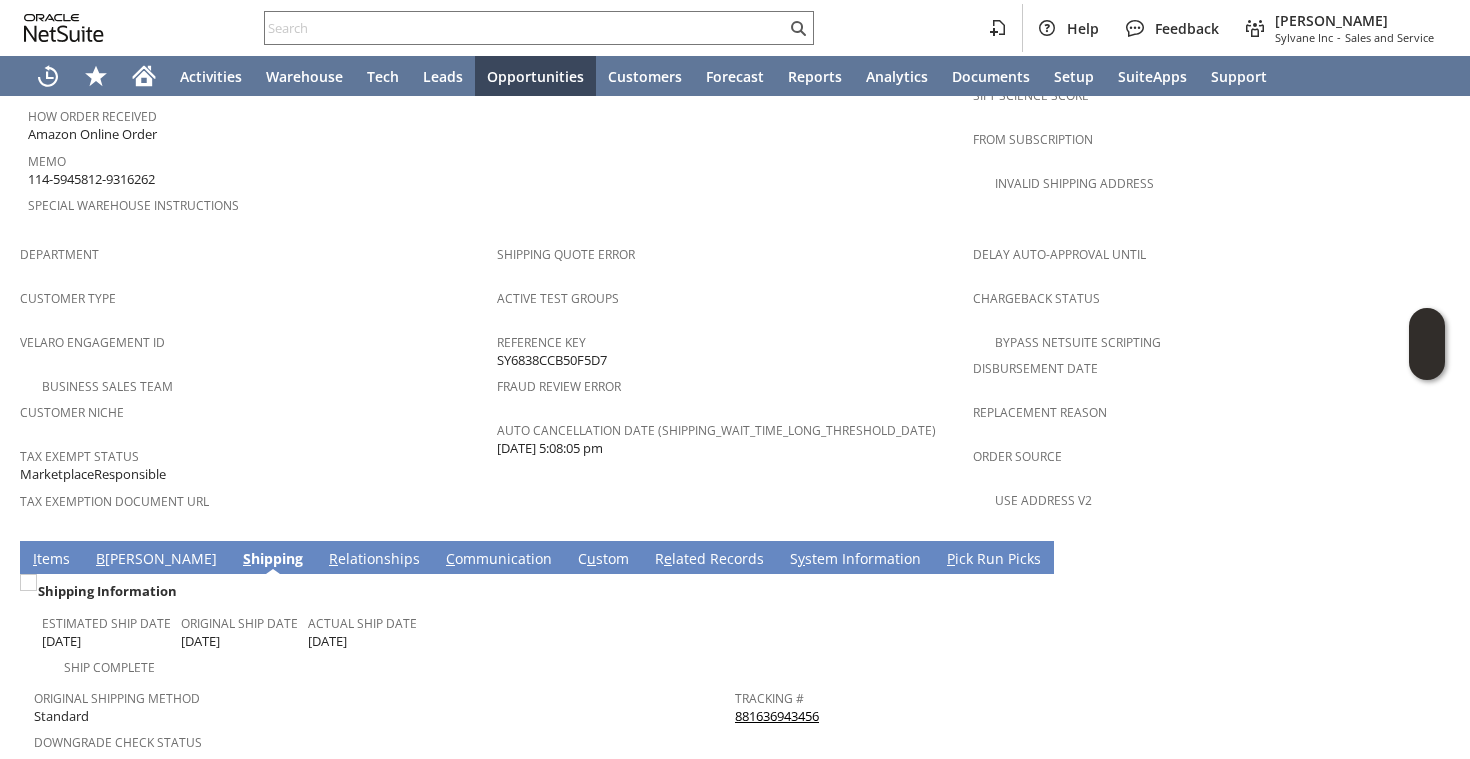 scroll, scrollTop: 1317, scrollLeft: 0, axis: vertical 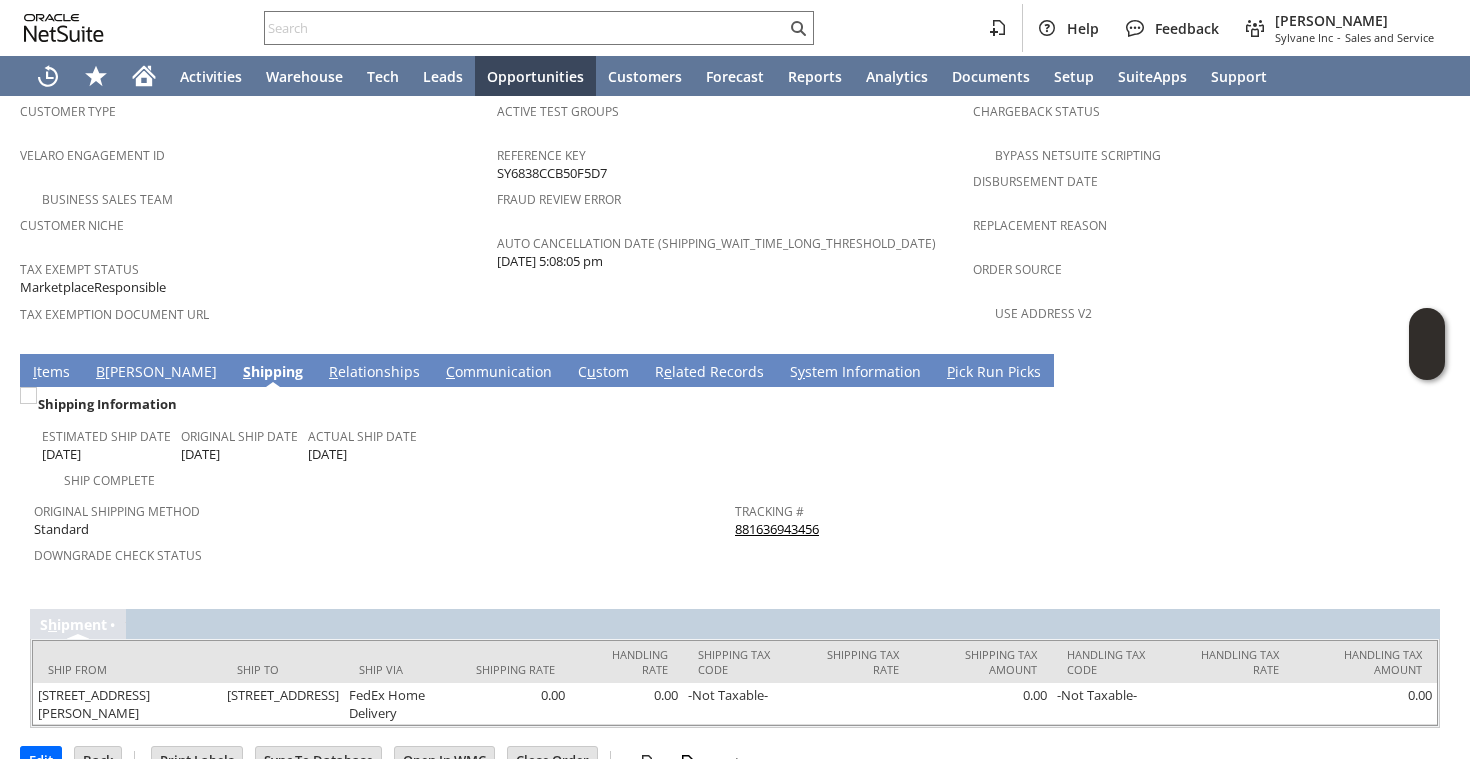 click on "I" at bounding box center (35, 371) 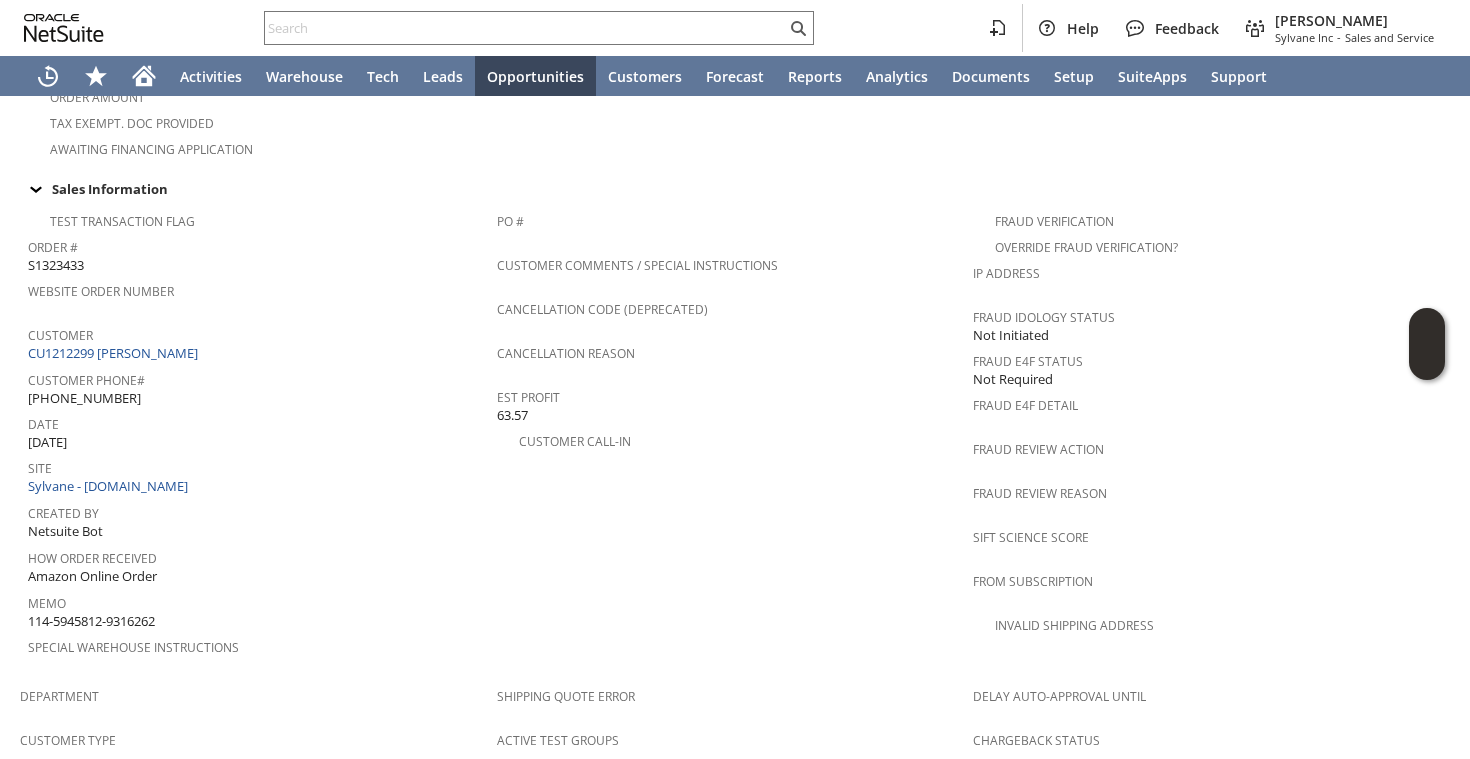 scroll, scrollTop: 0, scrollLeft: 0, axis: both 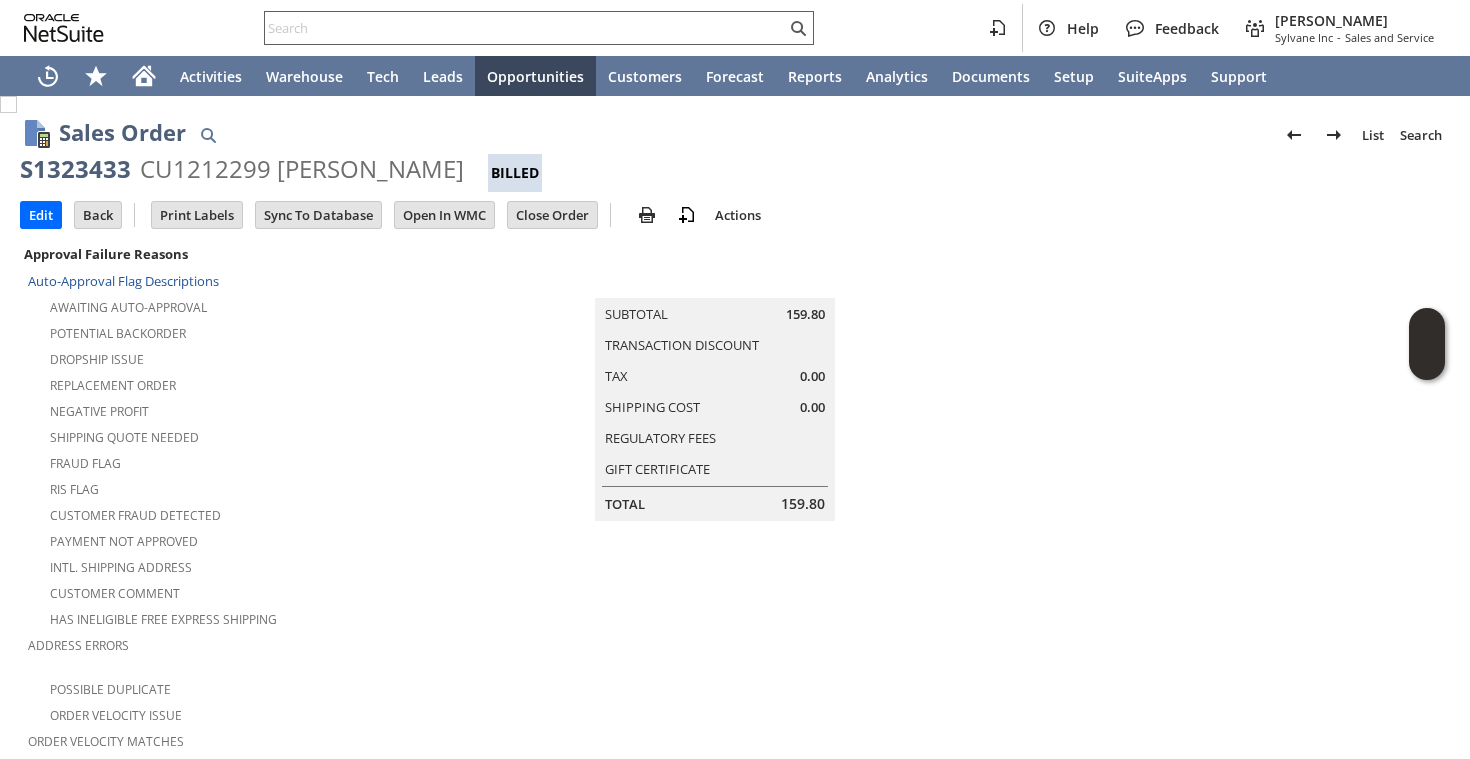 click at bounding box center [525, 28] 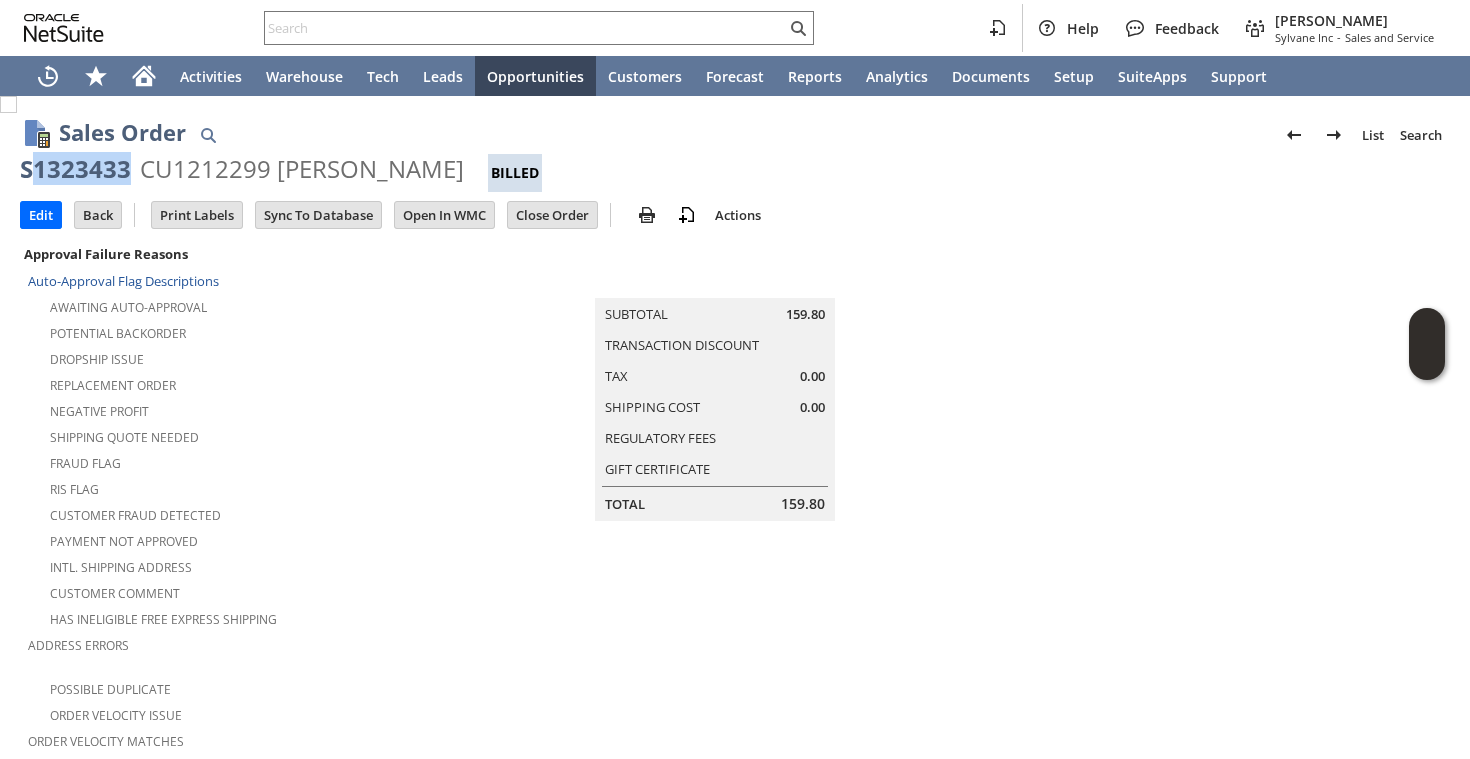 drag, startPoint x: 33, startPoint y: 168, endPoint x: 128, endPoint y: 167, distance: 95.005264 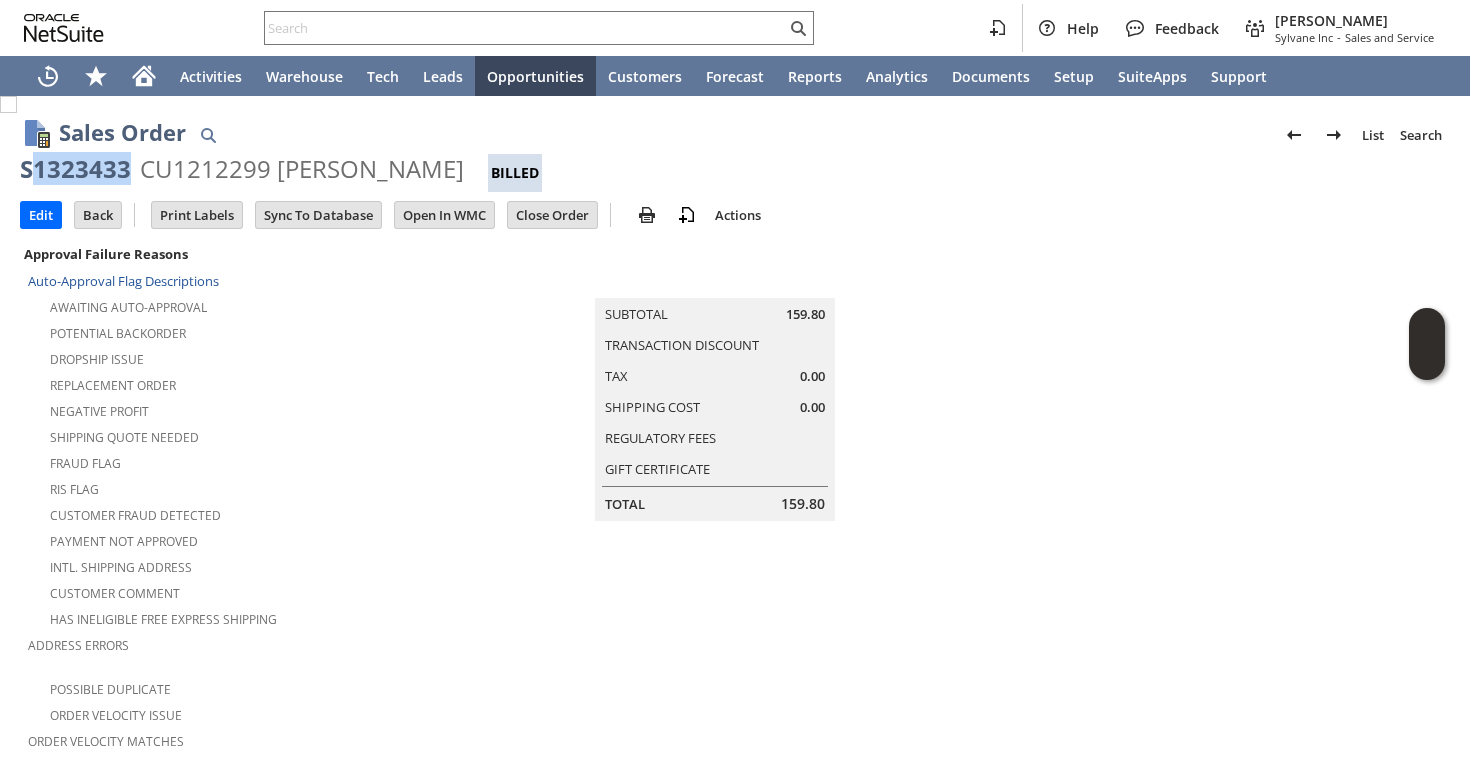copy on "1323433" 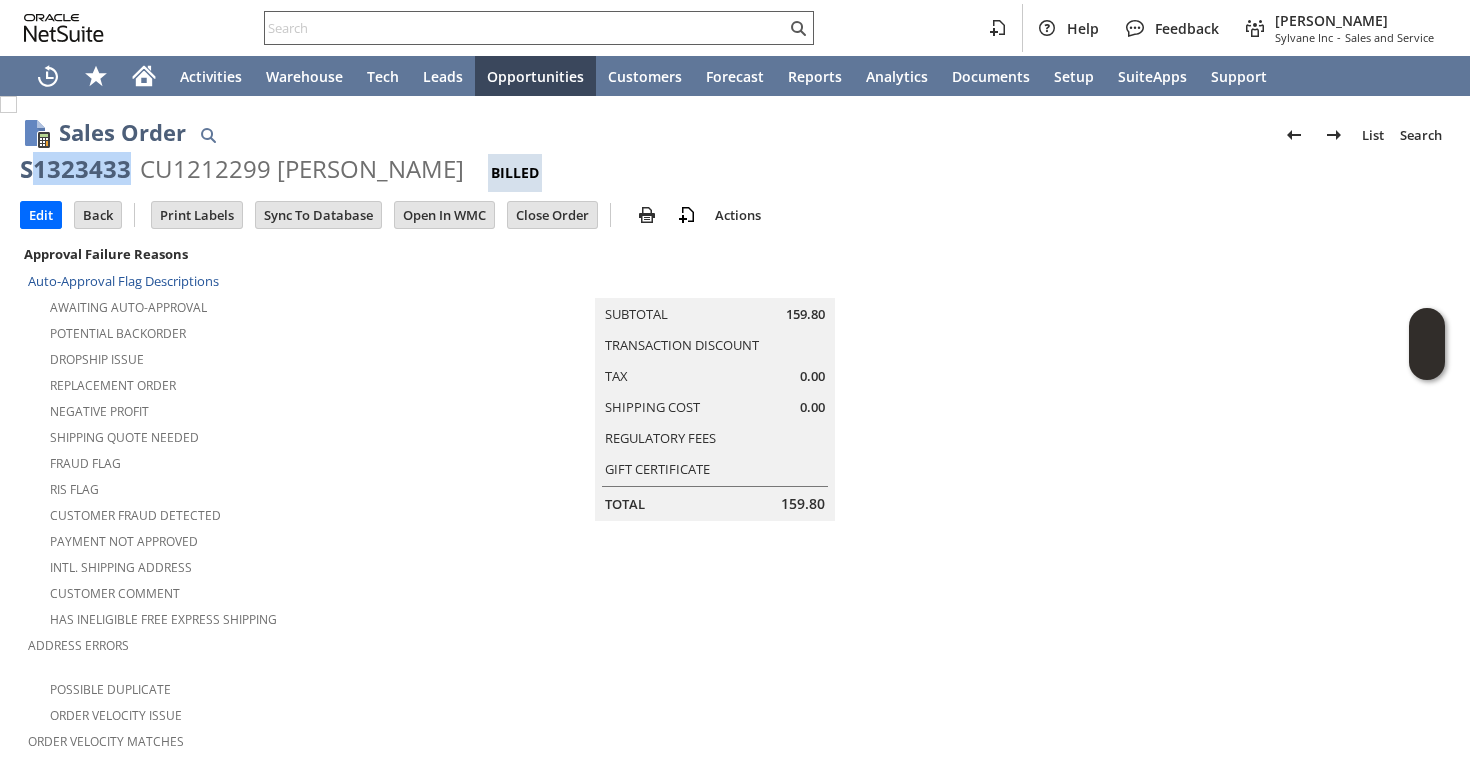 click at bounding box center (525, 28) 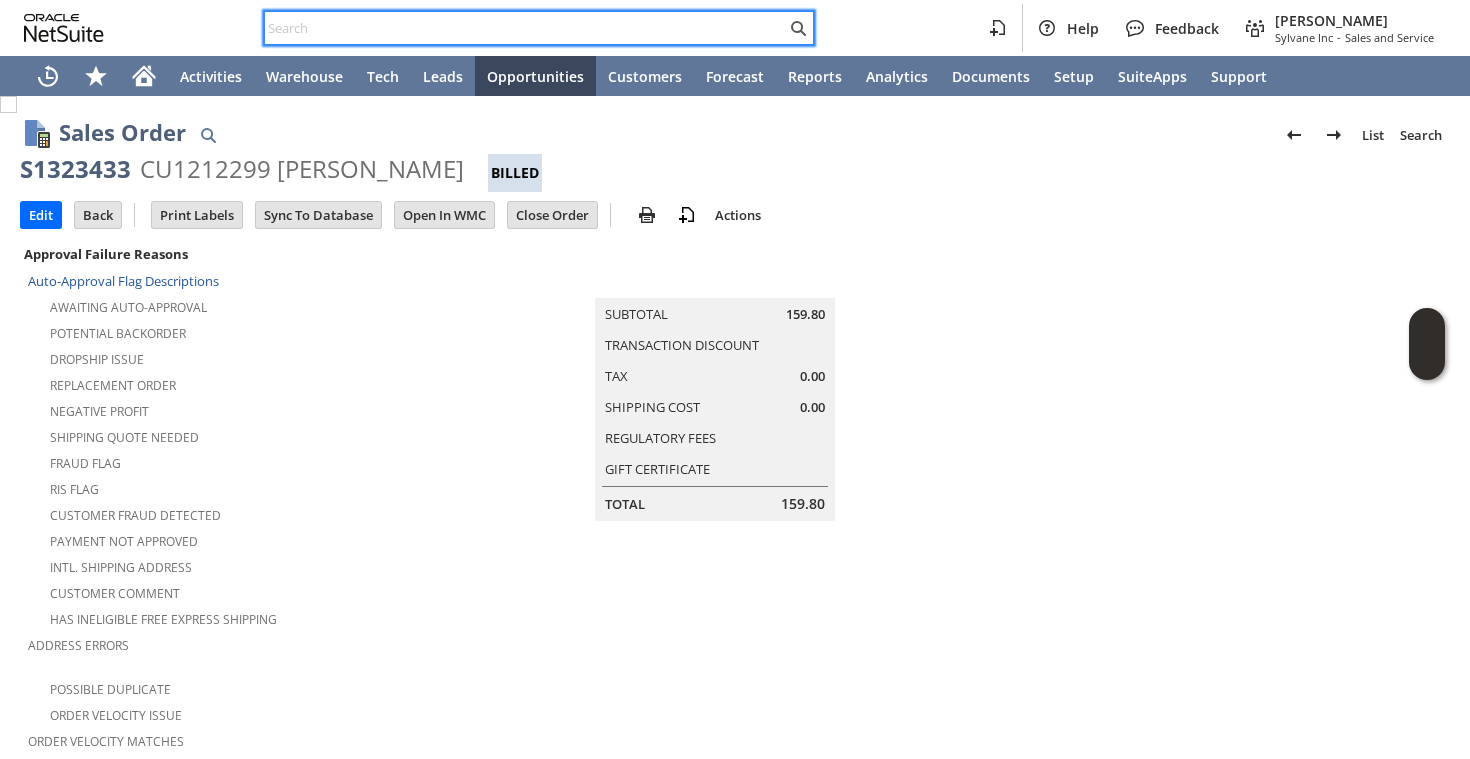 paste on "1323433" 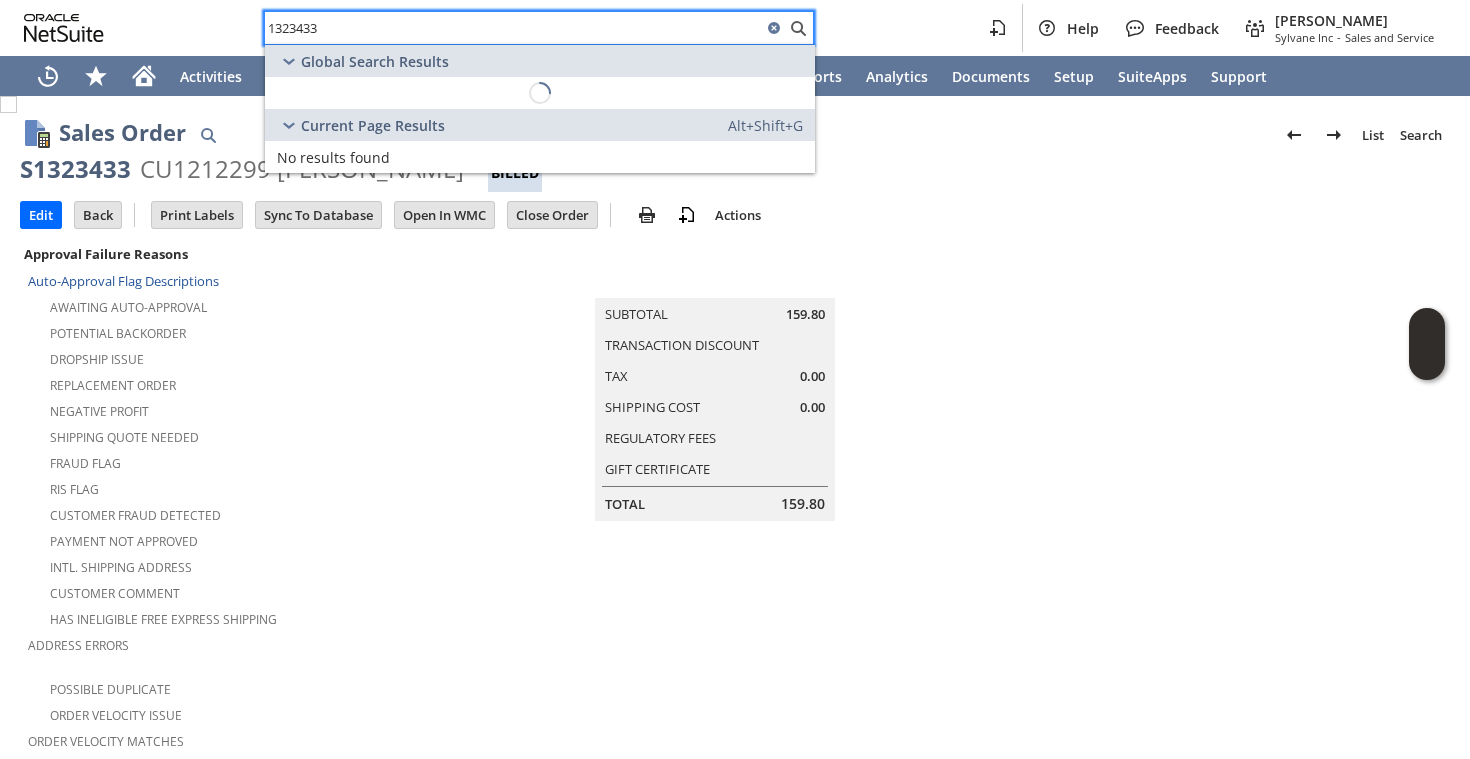 click on "1323433" at bounding box center [513, 28] 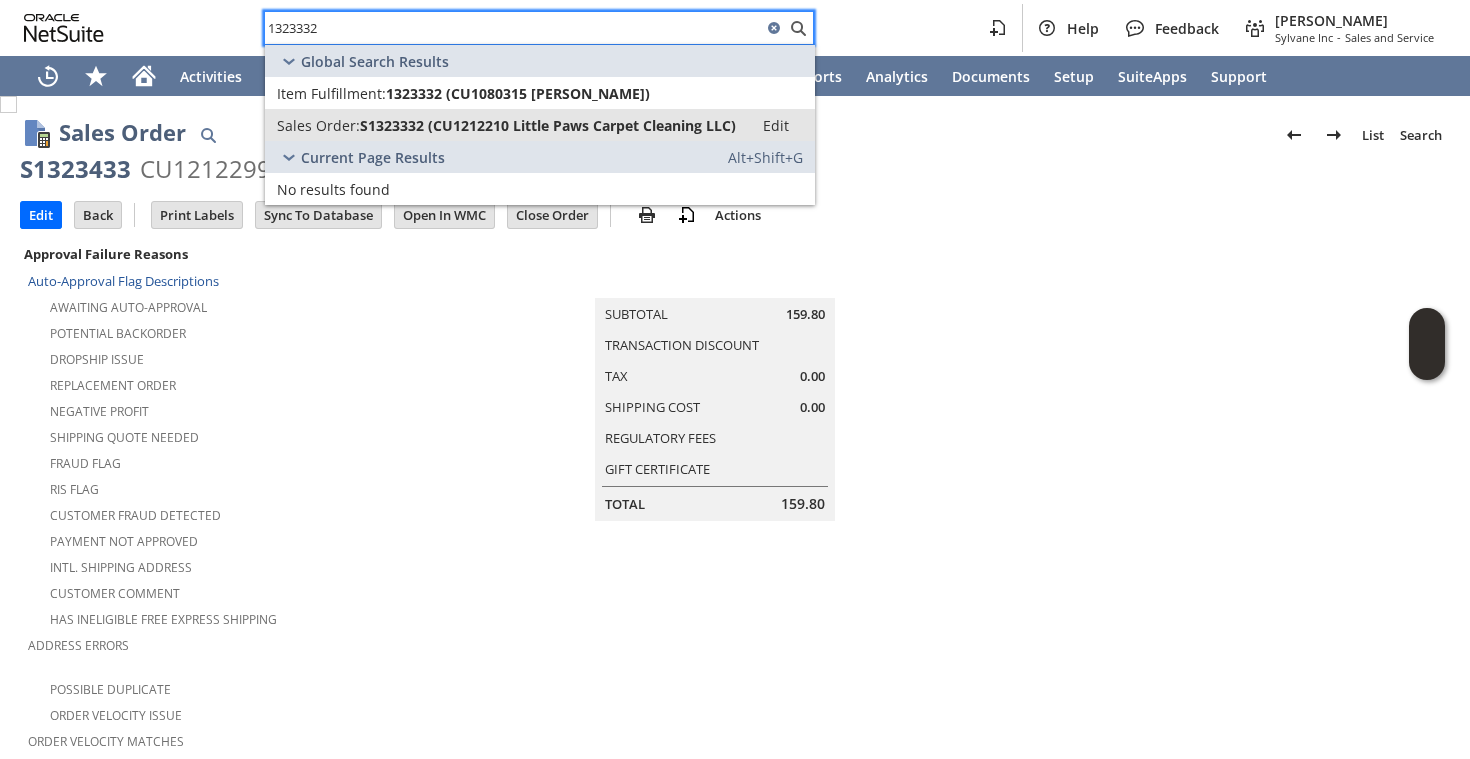 type on "1323332" 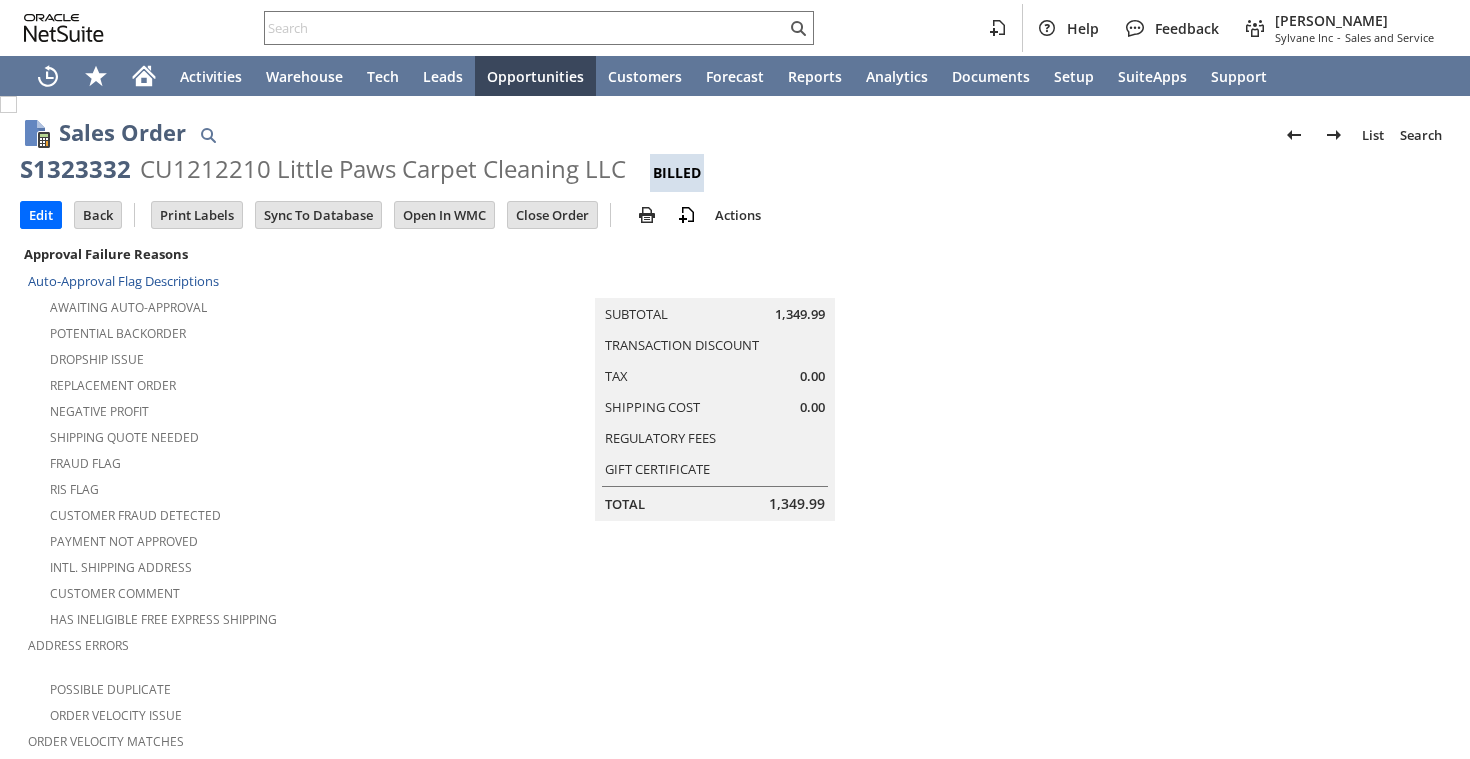 scroll, scrollTop: 0, scrollLeft: 0, axis: both 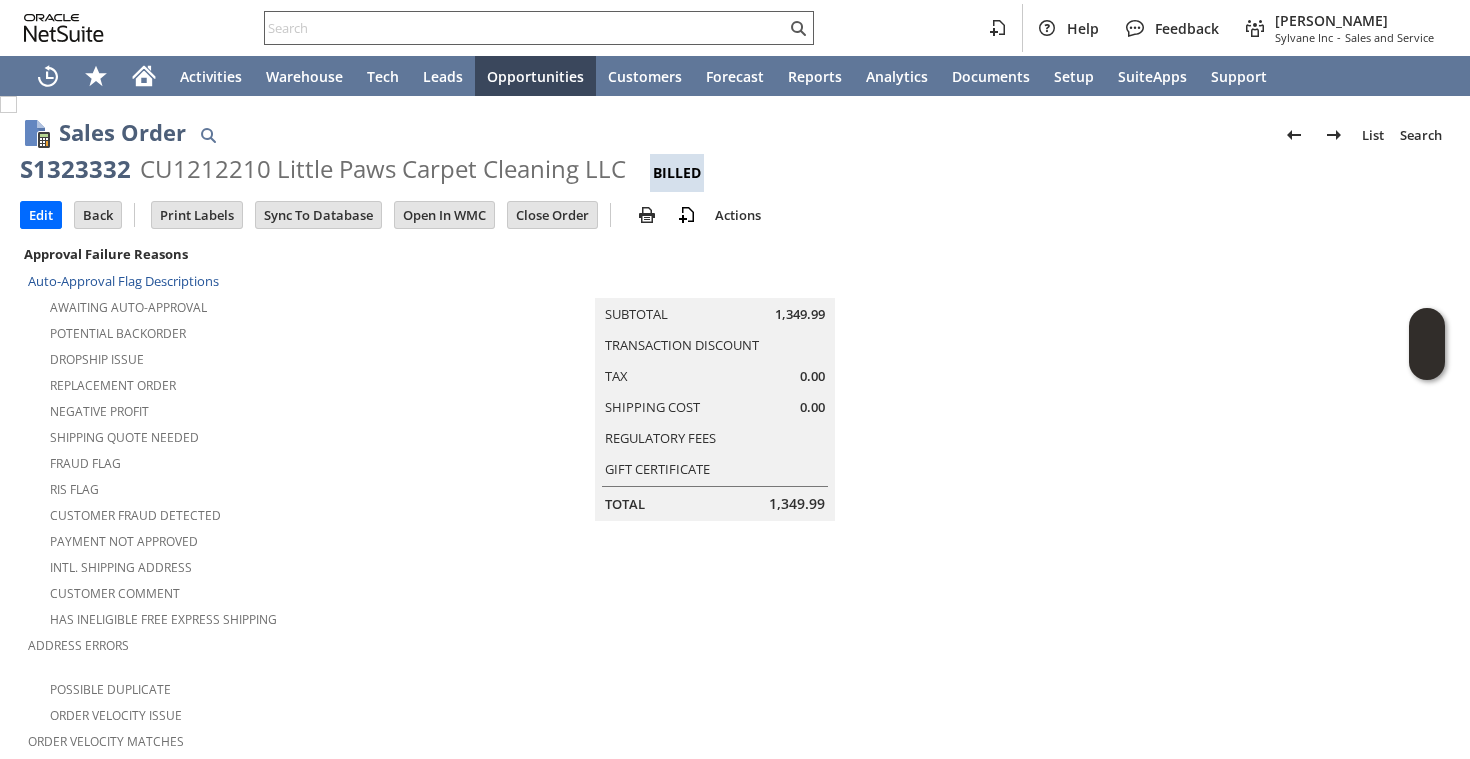 click at bounding box center [525, 28] 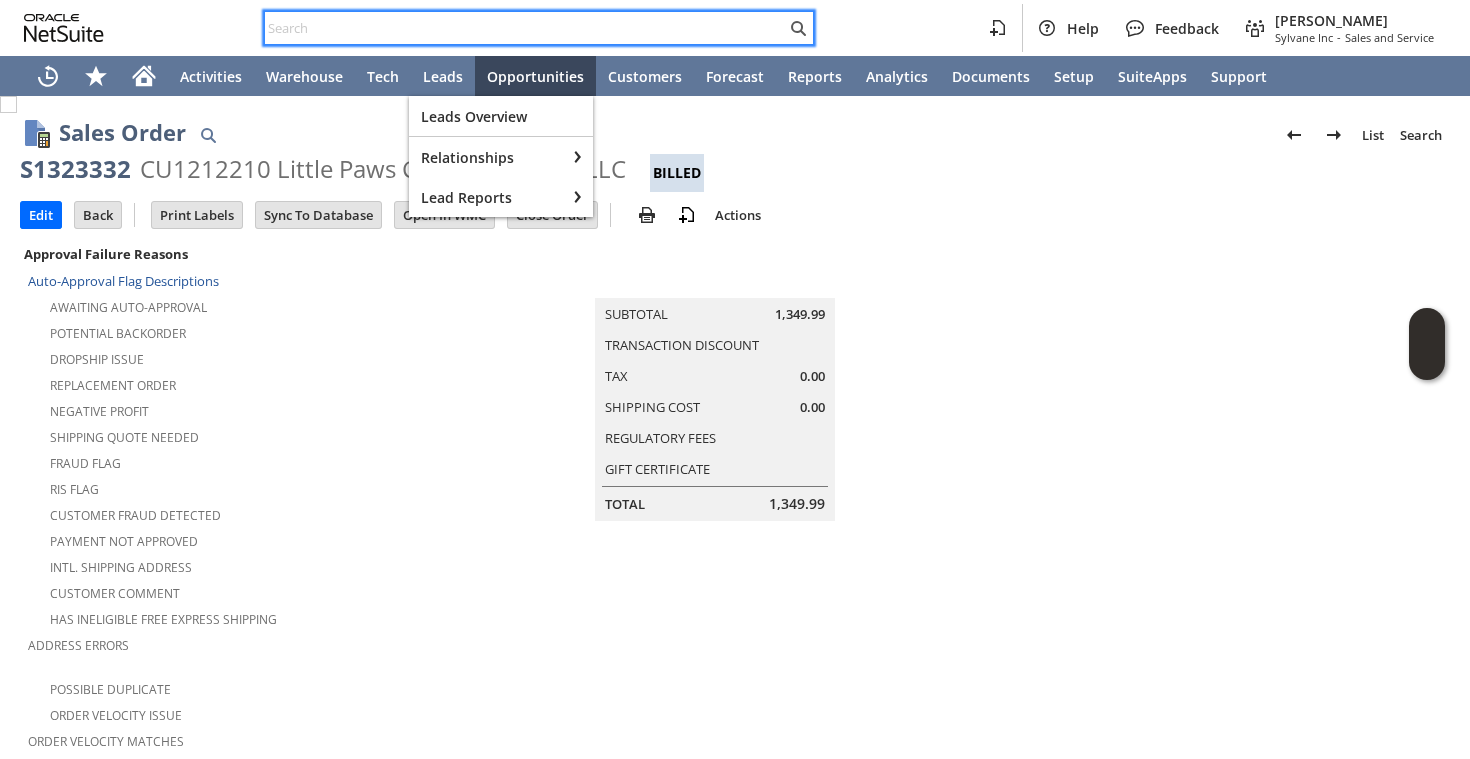 click at bounding box center [525, 28] 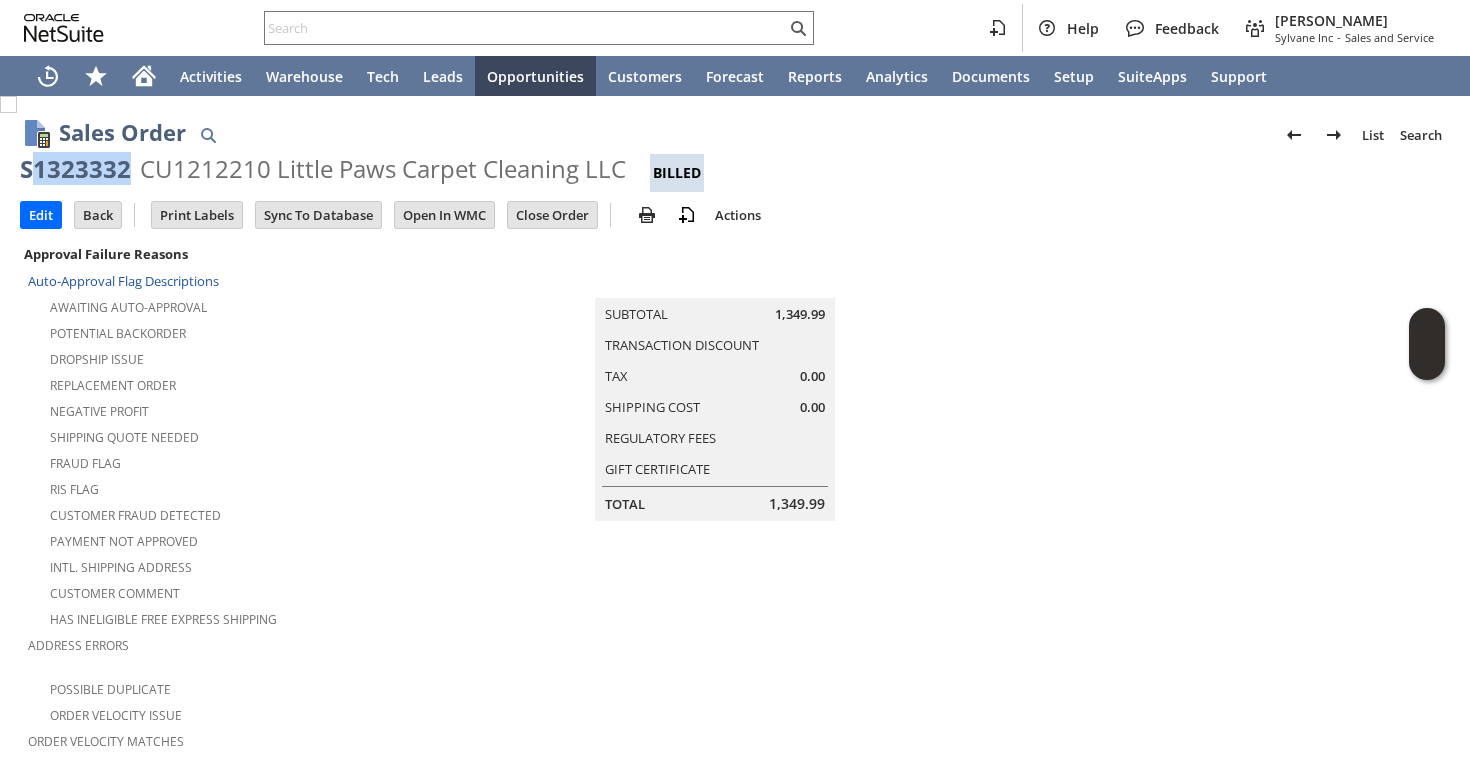 drag, startPoint x: 134, startPoint y: 166, endPoint x: 38, endPoint y: 166, distance: 96 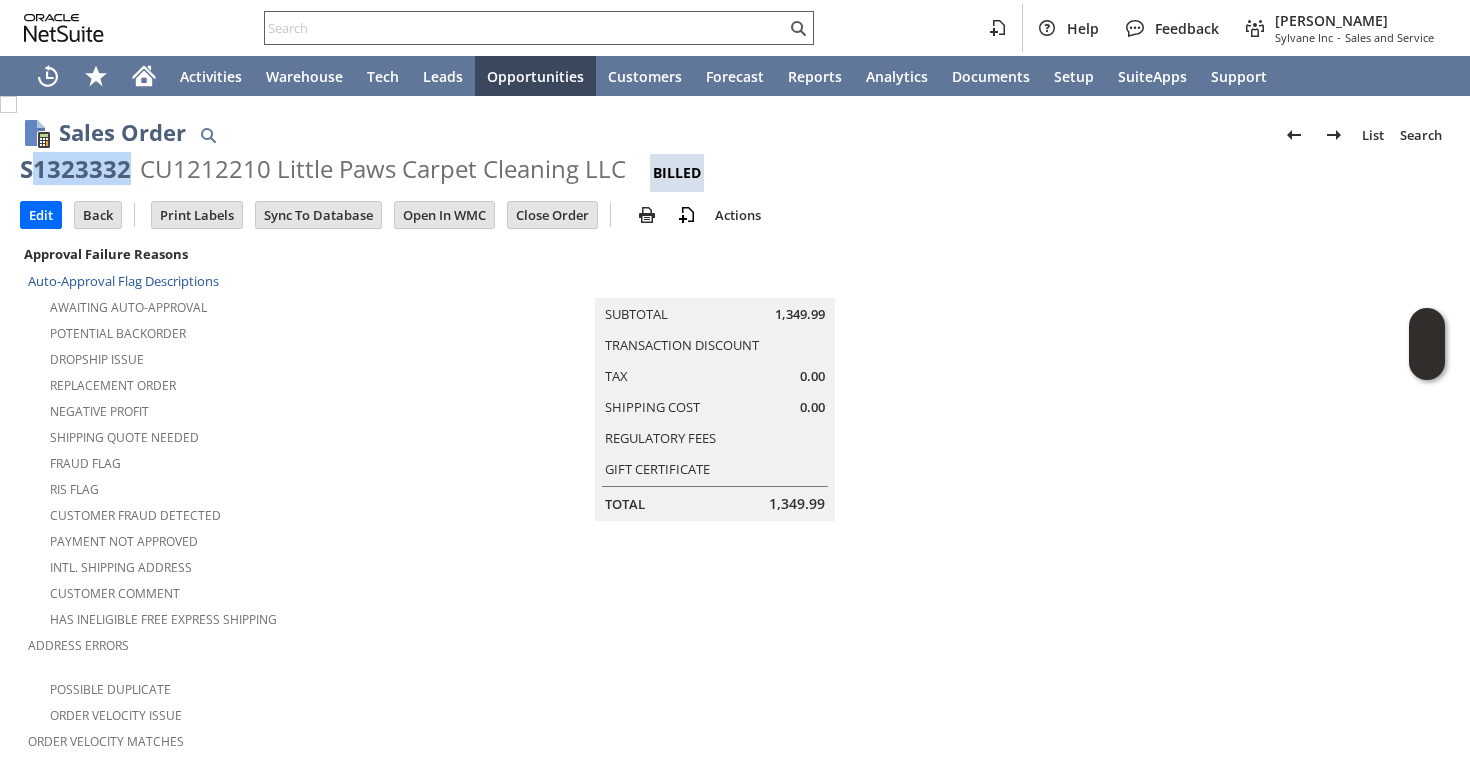 click at bounding box center (525, 28) 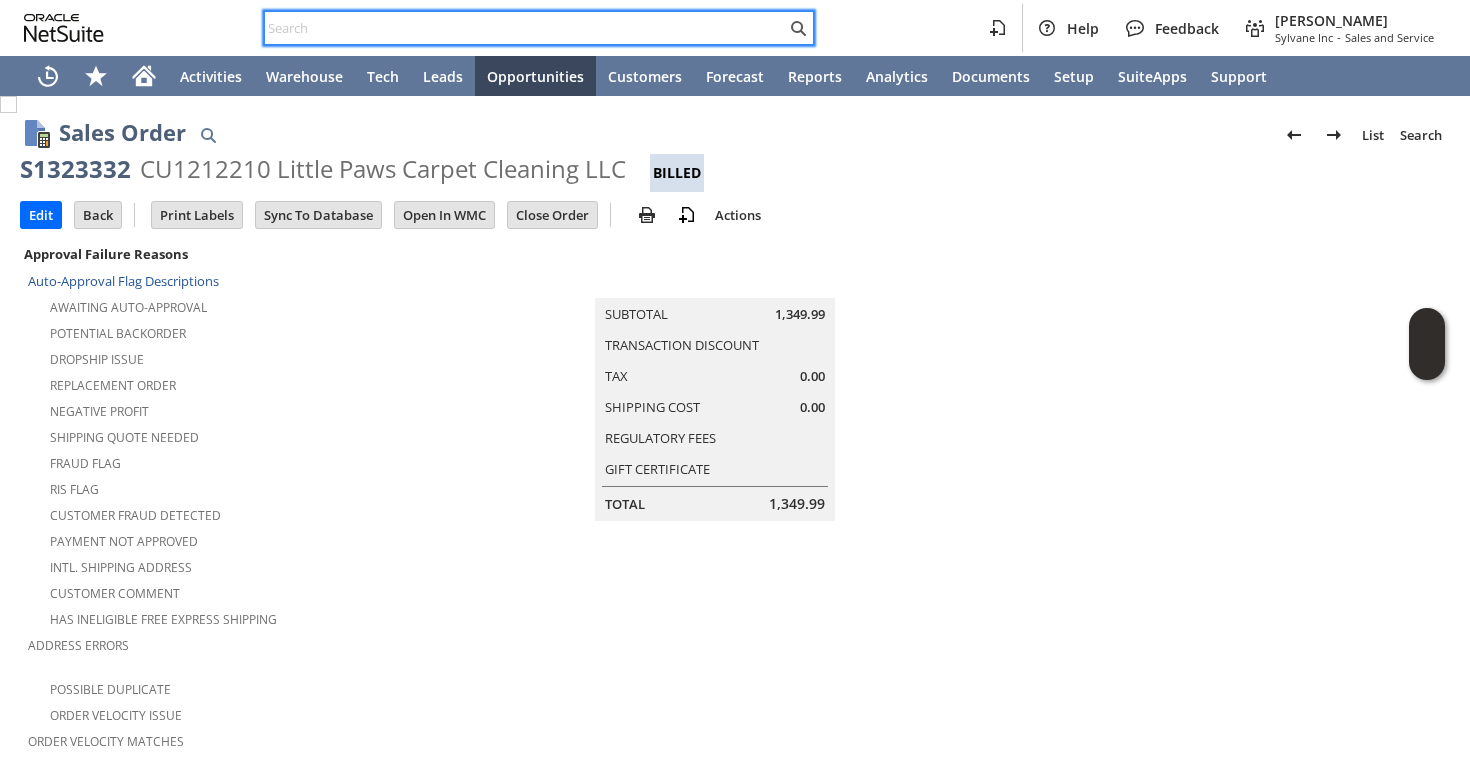 paste on "1323332" 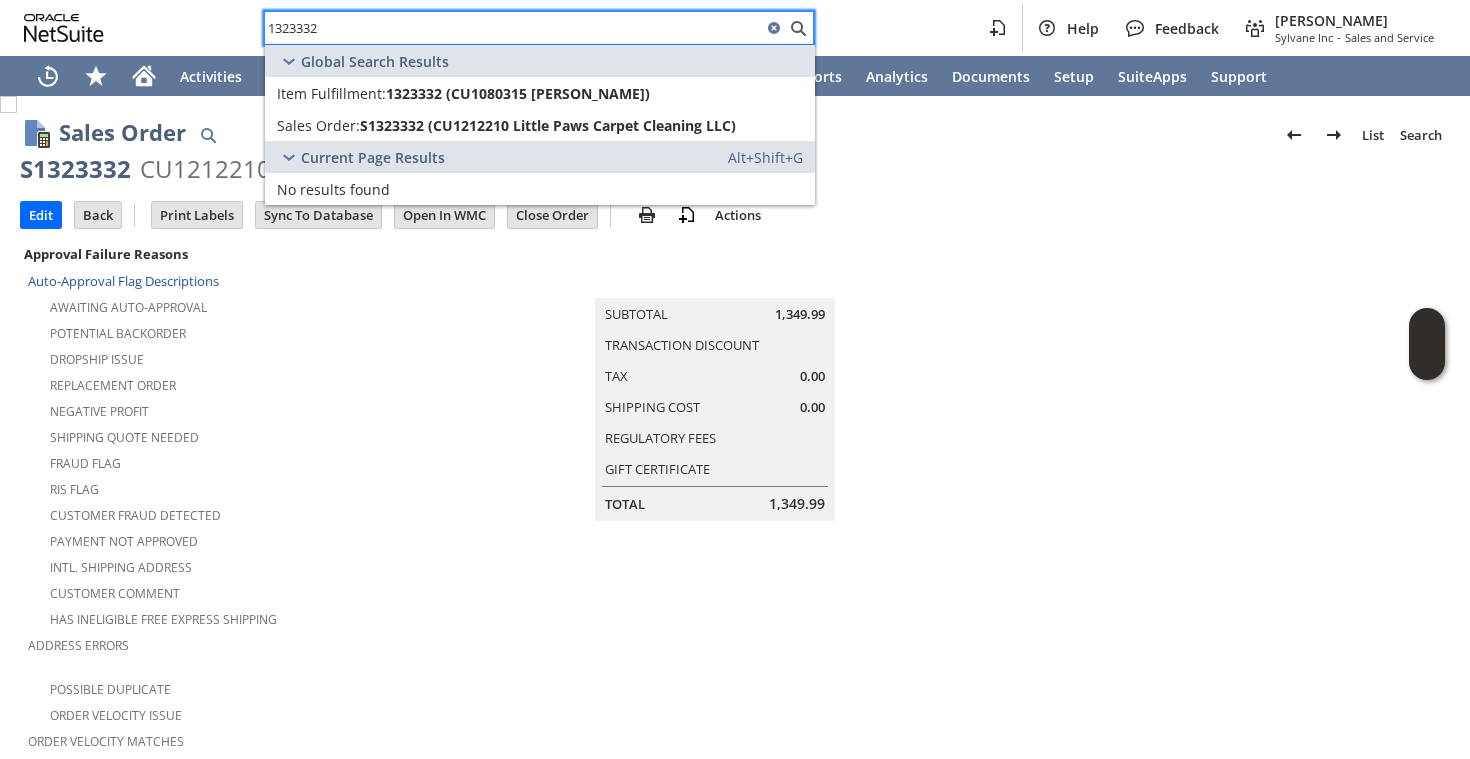 click on "1323332" at bounding box center (513, 28) 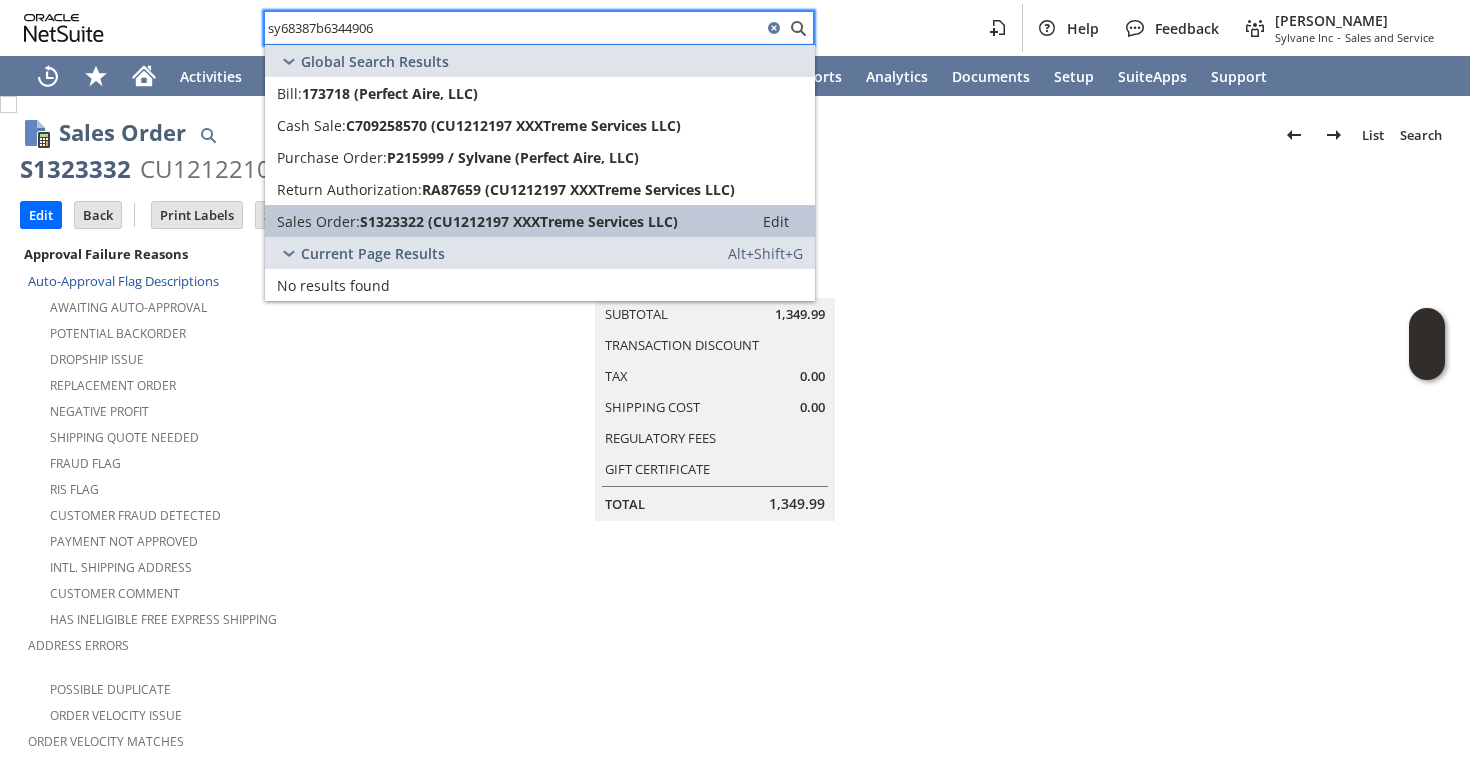 click on "Sales Order:" at bounding box center (318, 221) 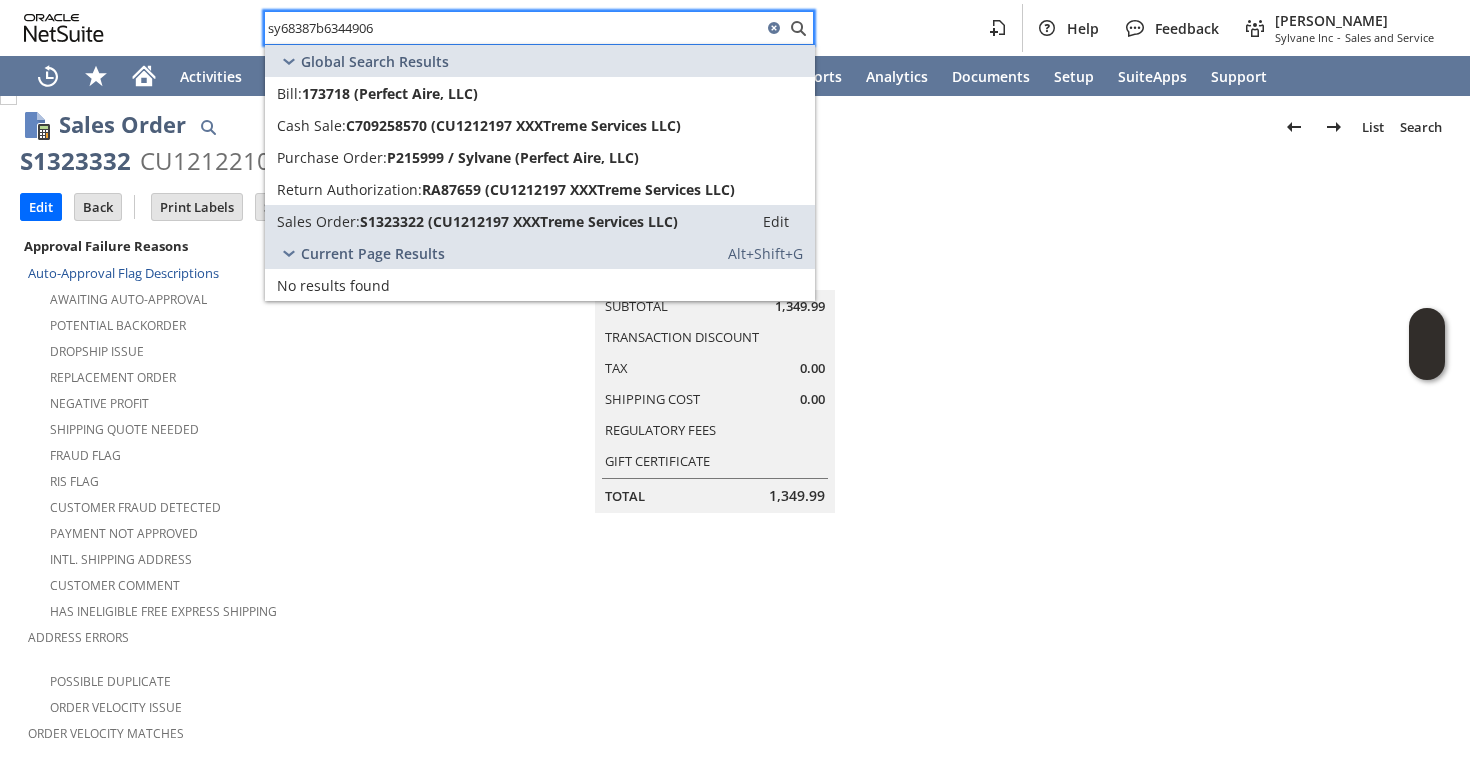 scroll, scrollTop: 3, scrollLeft: 0, axis: vertical 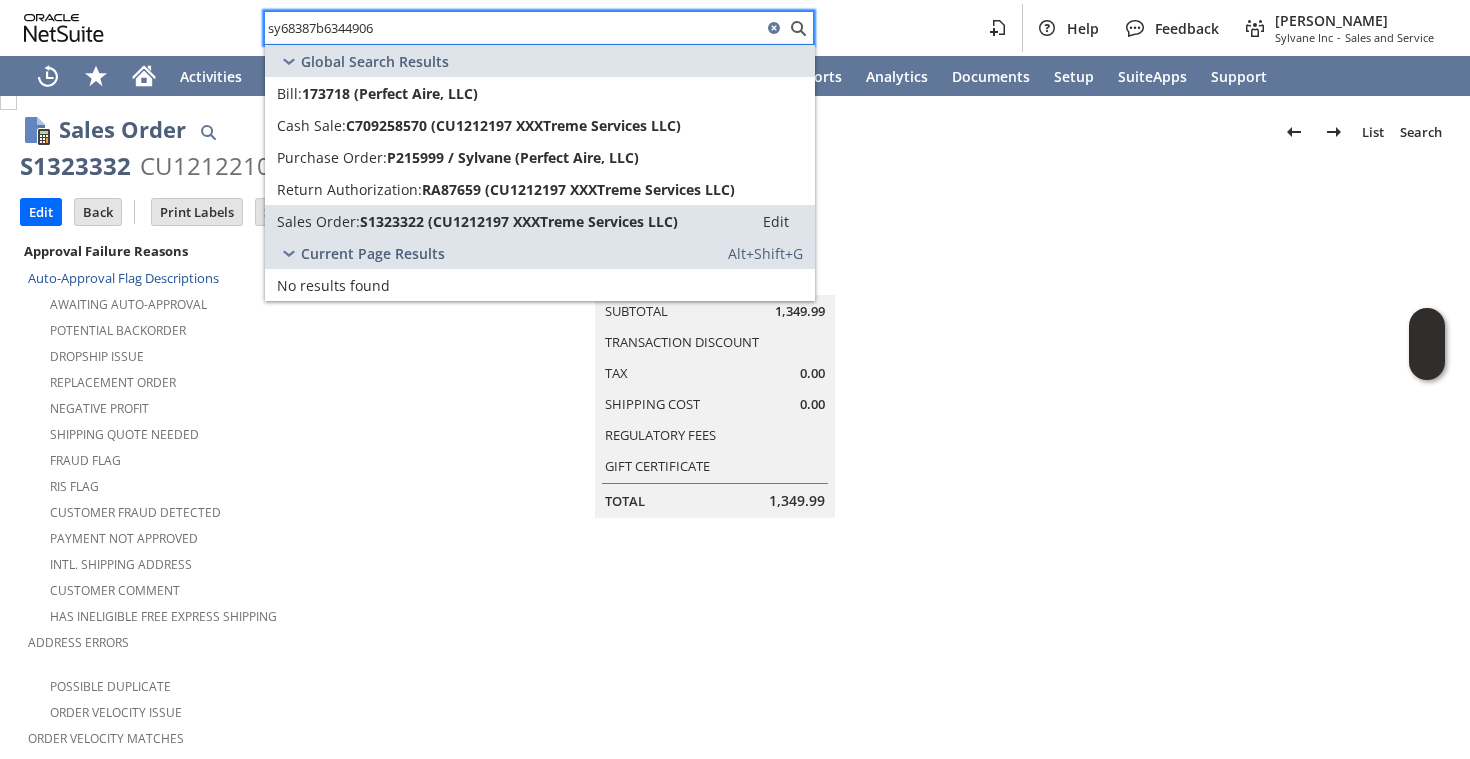 click on "Summary
Subtotal
1,349.99
Transaction Discount
Tax
0.00
Shipping Cost
0.00
Regulatory Fees
Gift Certificate
Total
1,349.99" at bounding box center [735, 378] 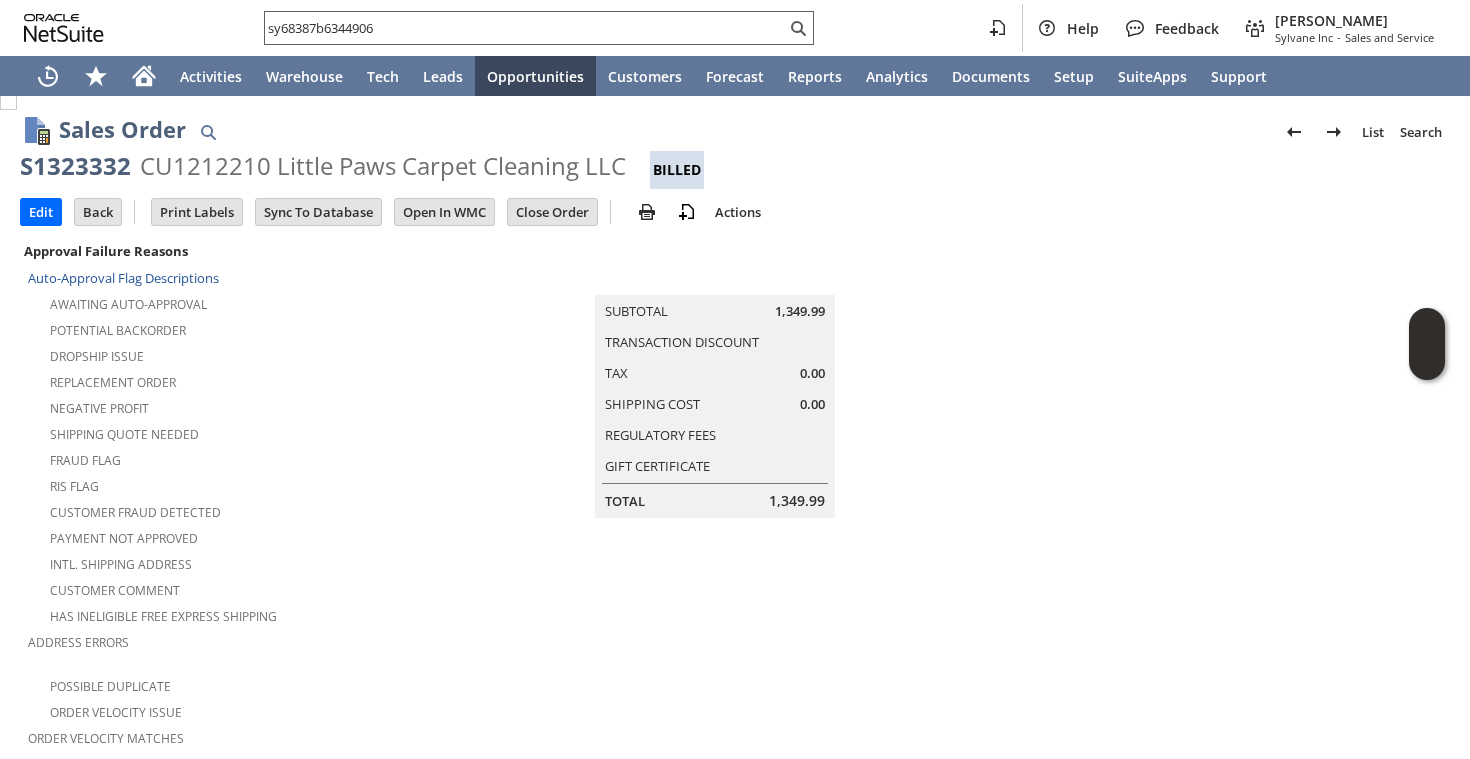 click on "sy68387b6344906" at bounding box center [525, 28] 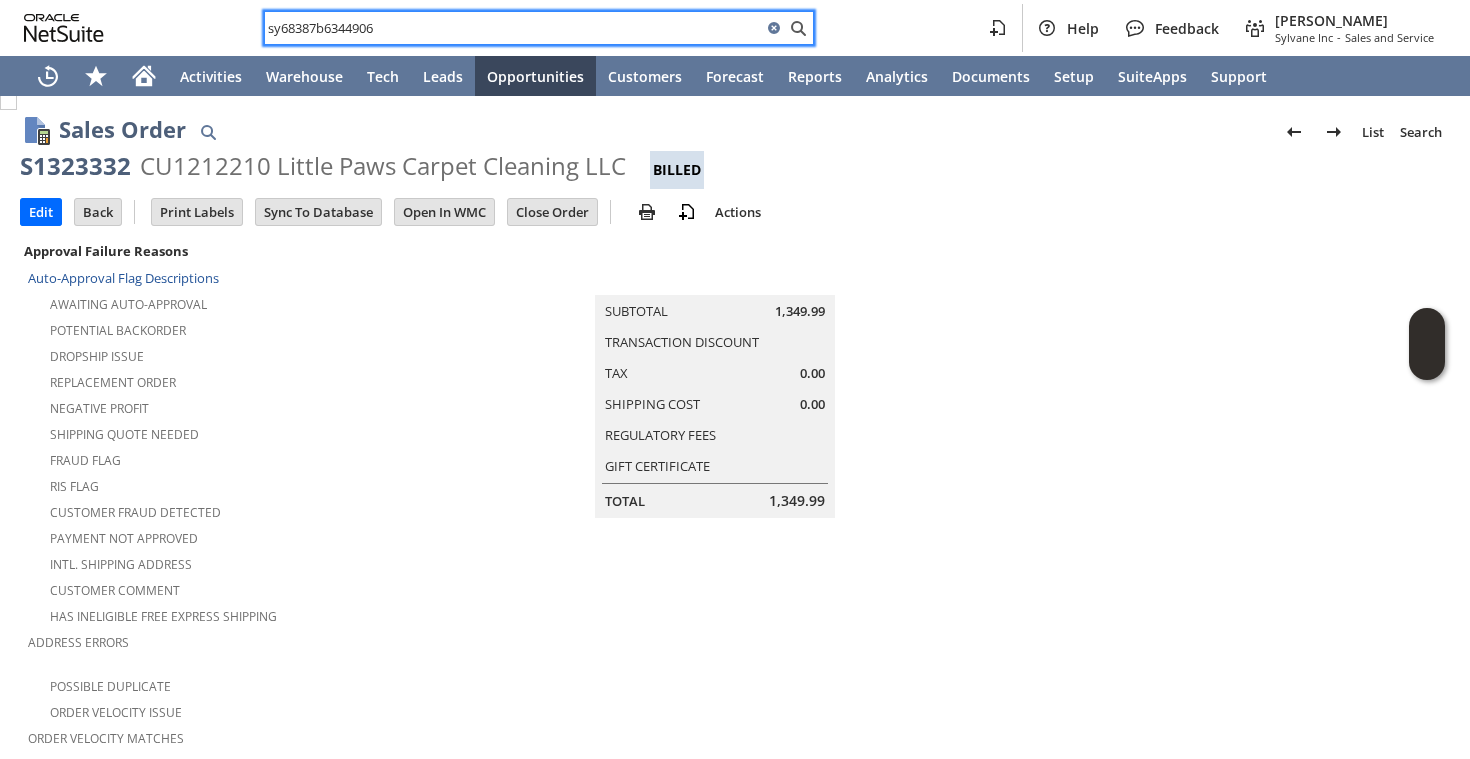 click on "sy68387b6344906" at bounding box center (539, 28) 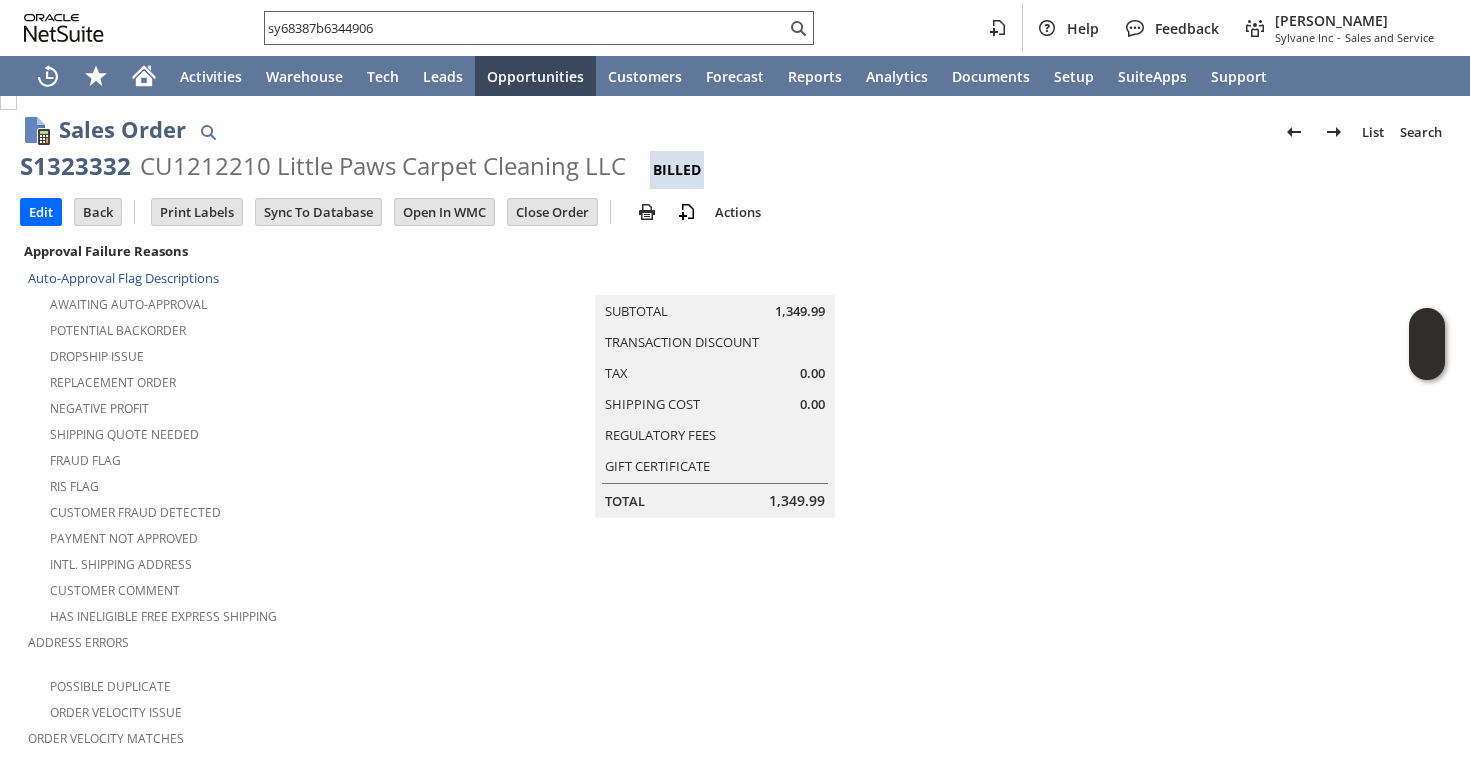 click on "sy68387b6344906" at bounding box center [539, 28] 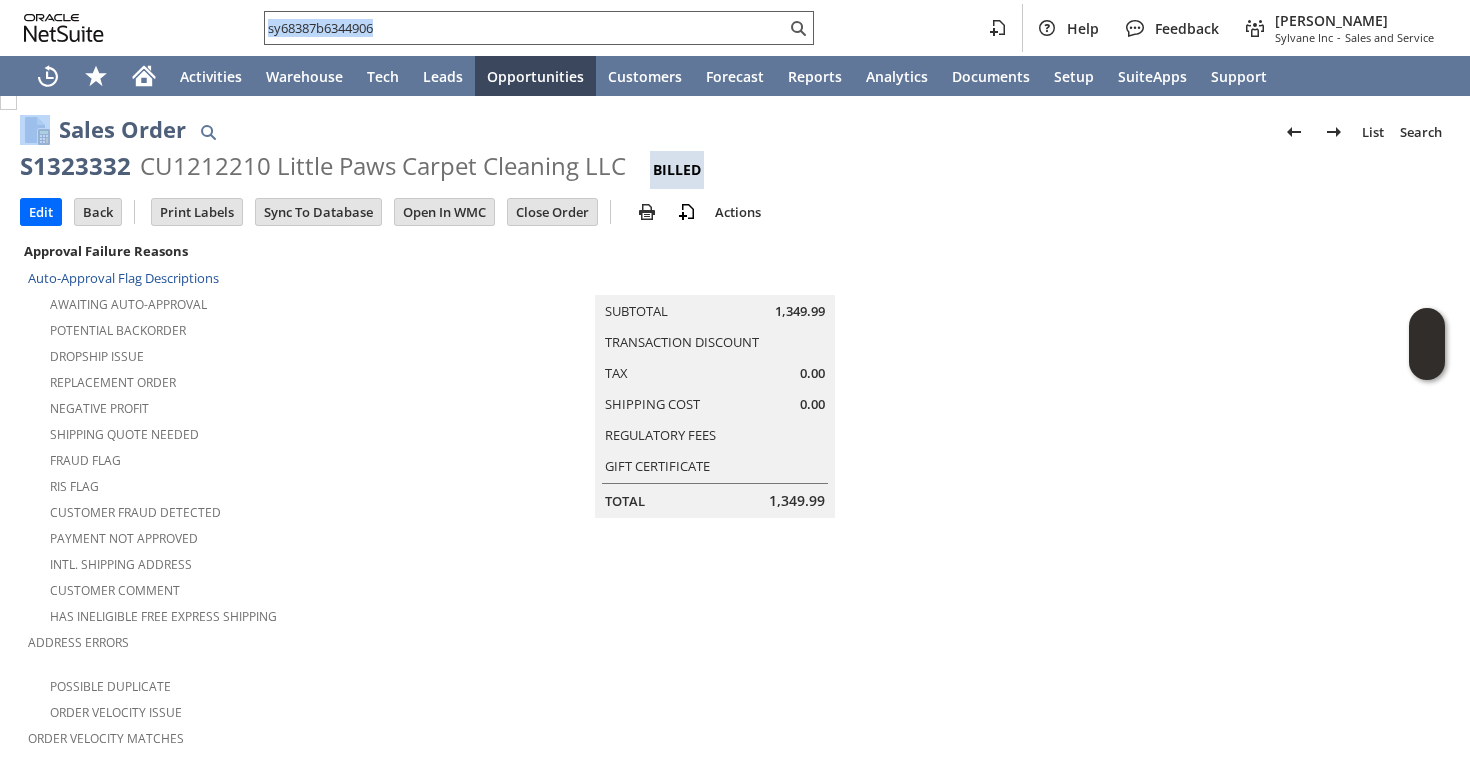 click on "sy68387b6344906" at bounding box center [525, 28] 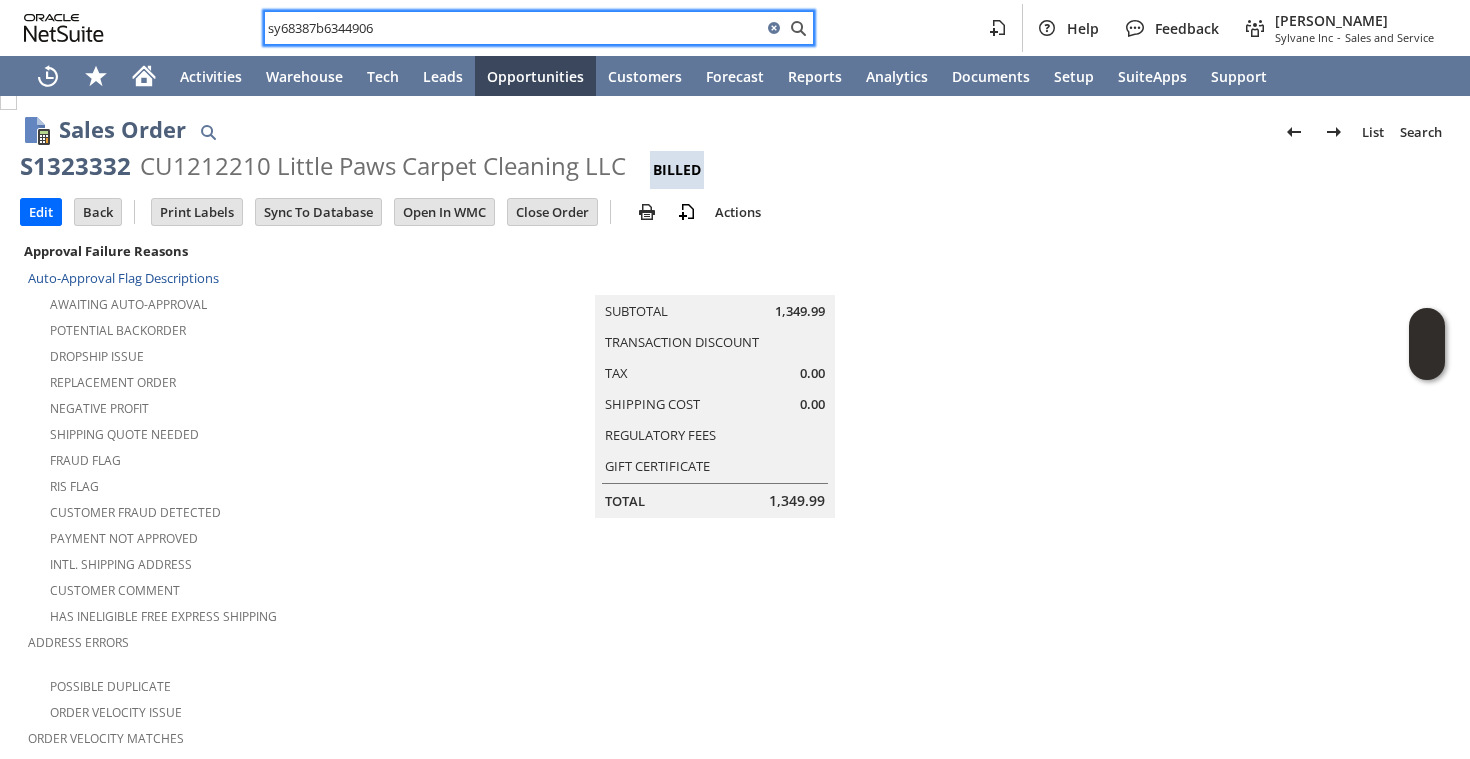 click on "sy68387b6344906" at bounding box center [513, 28] 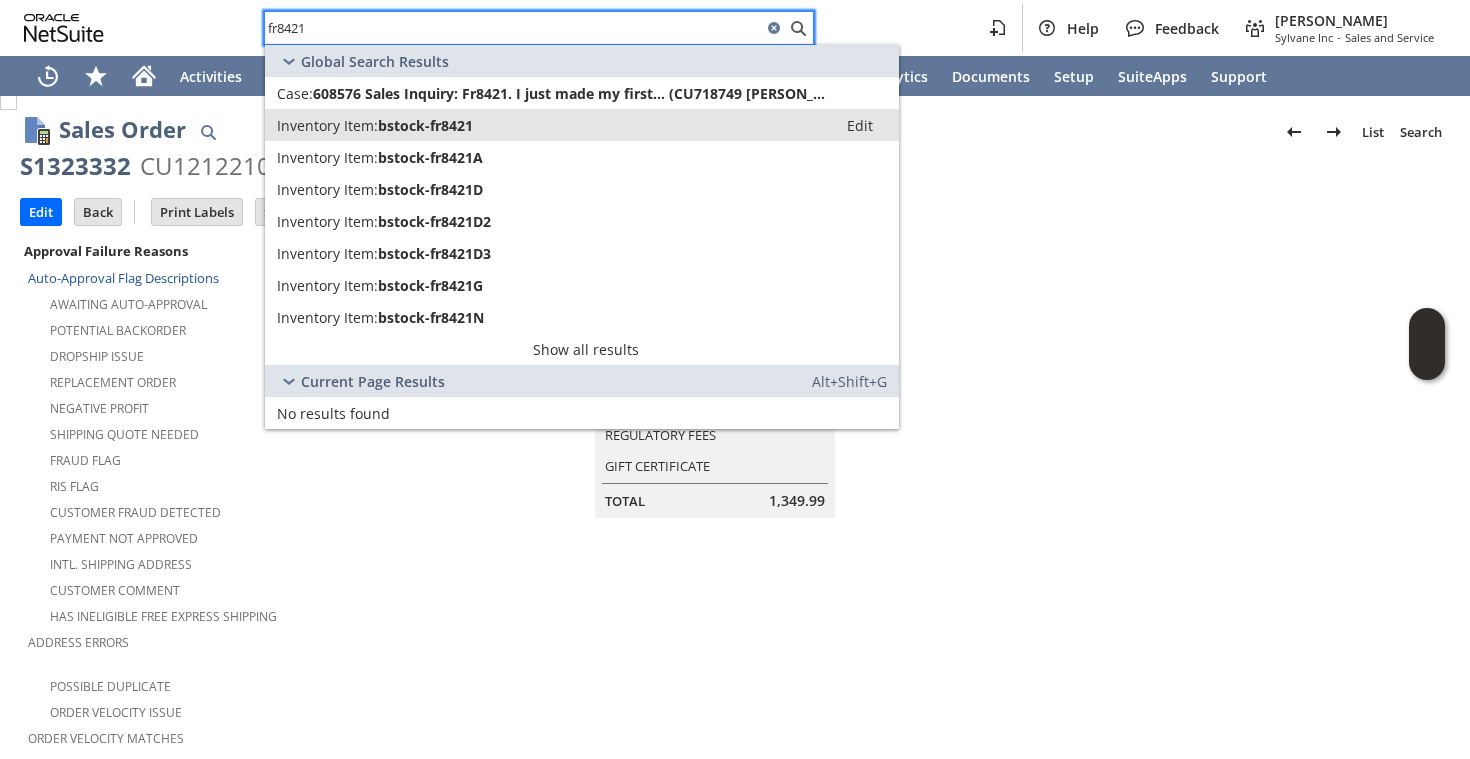 type on "fr8421" 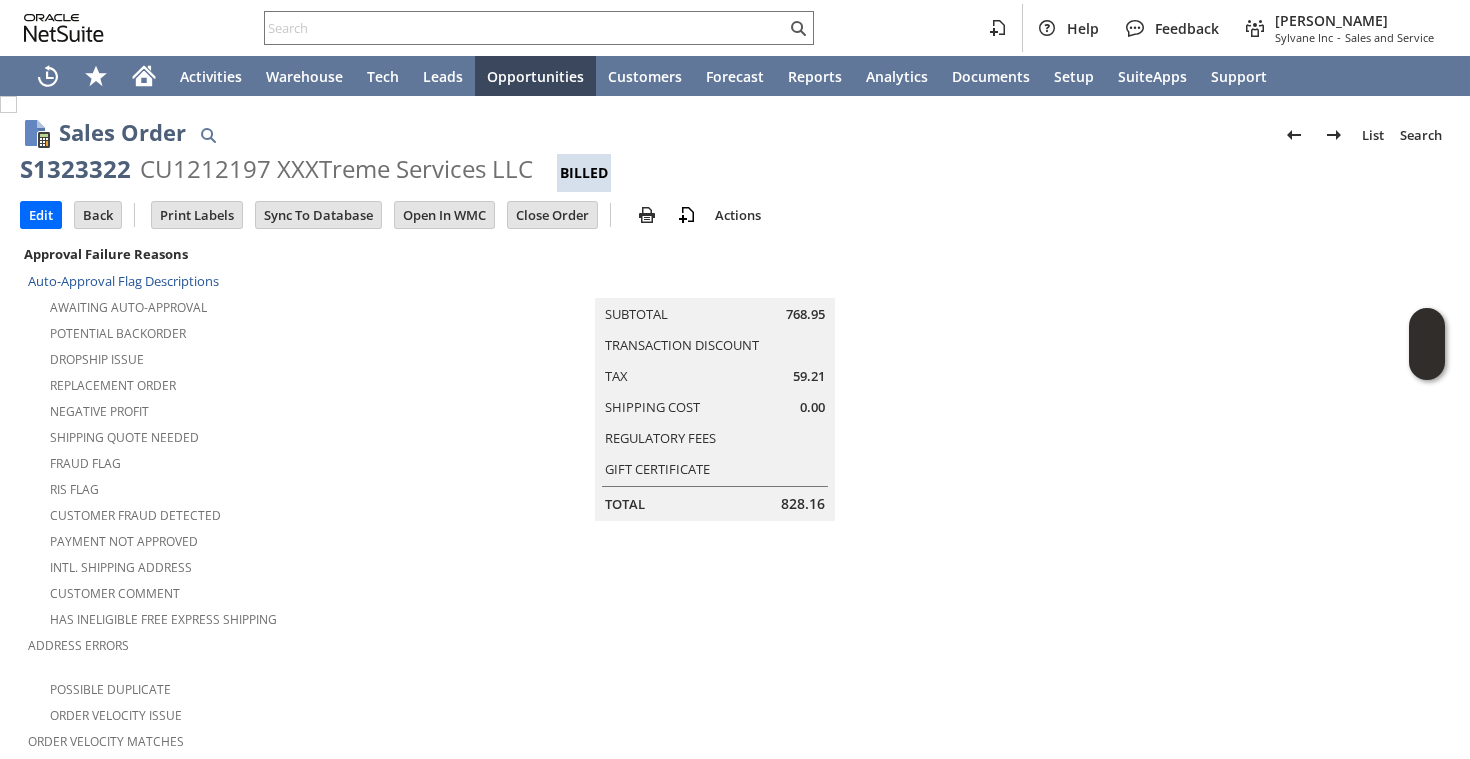 scroll, scrollTop: 0, scrollLeft: 0, axis: both 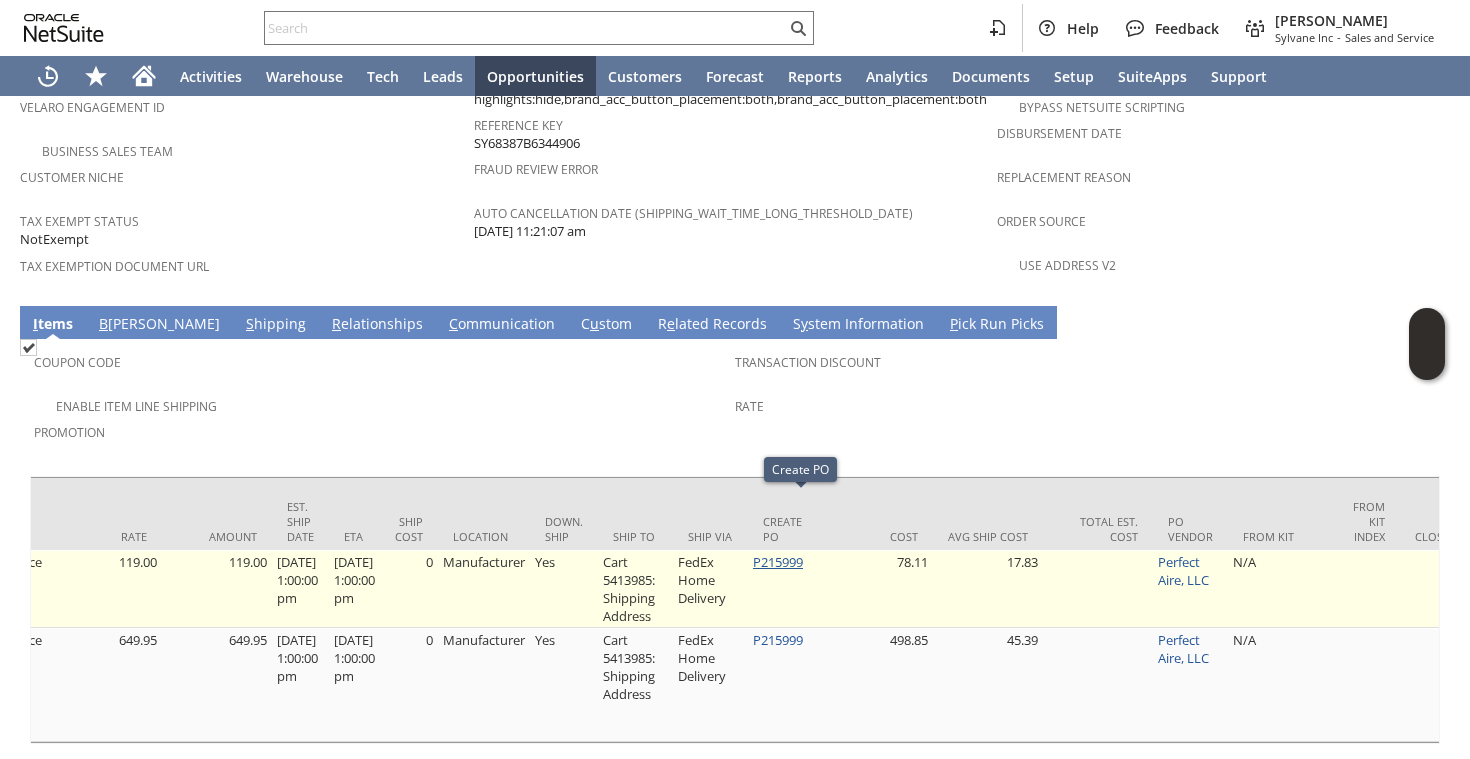 click on "P215999" at bounding box center [778, 562] 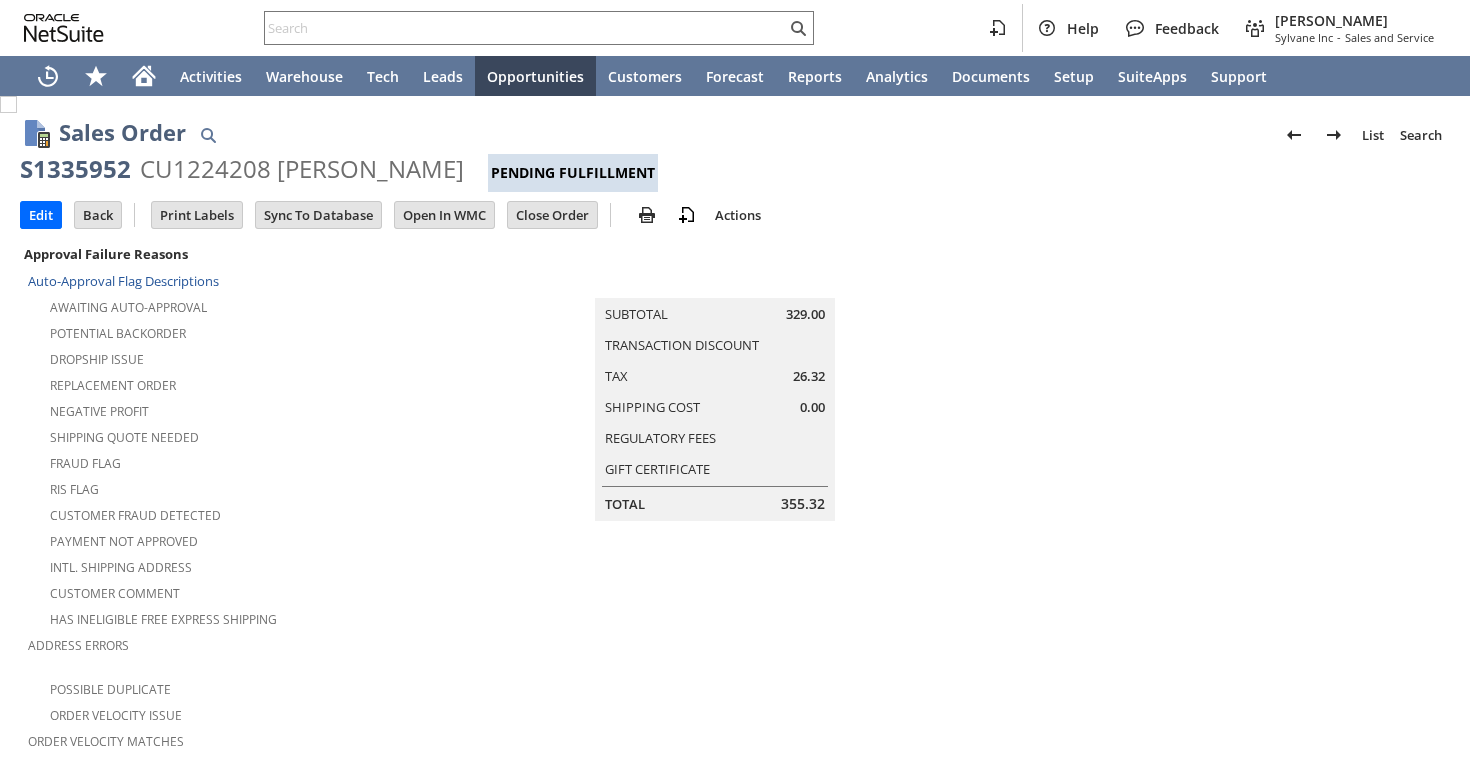 scroll, scrollTop: 0, scrollLeft: 0, axis: both 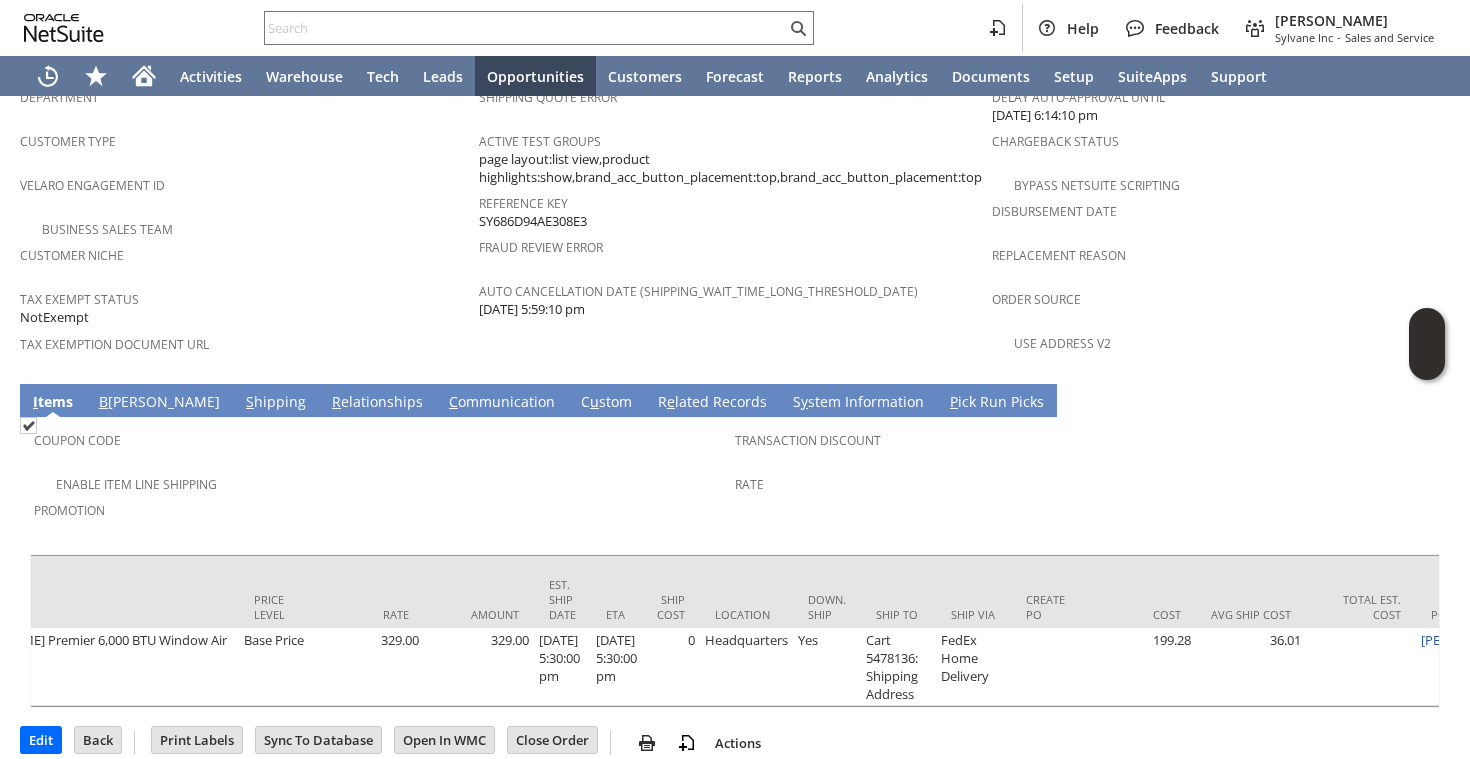 click on "S hipping" at bounding box center [276, 403] 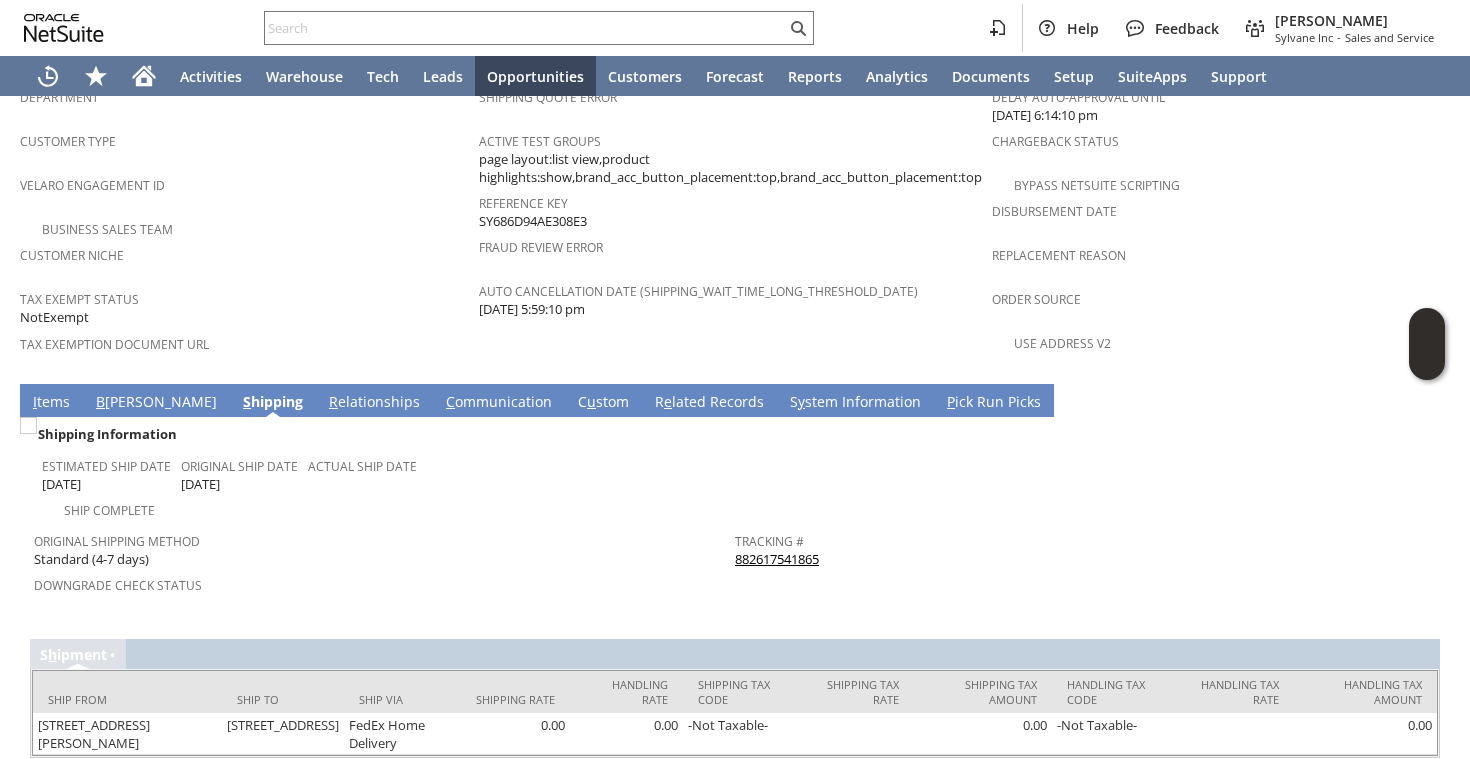 click on "882617541865" at bounding box center (777, 559) 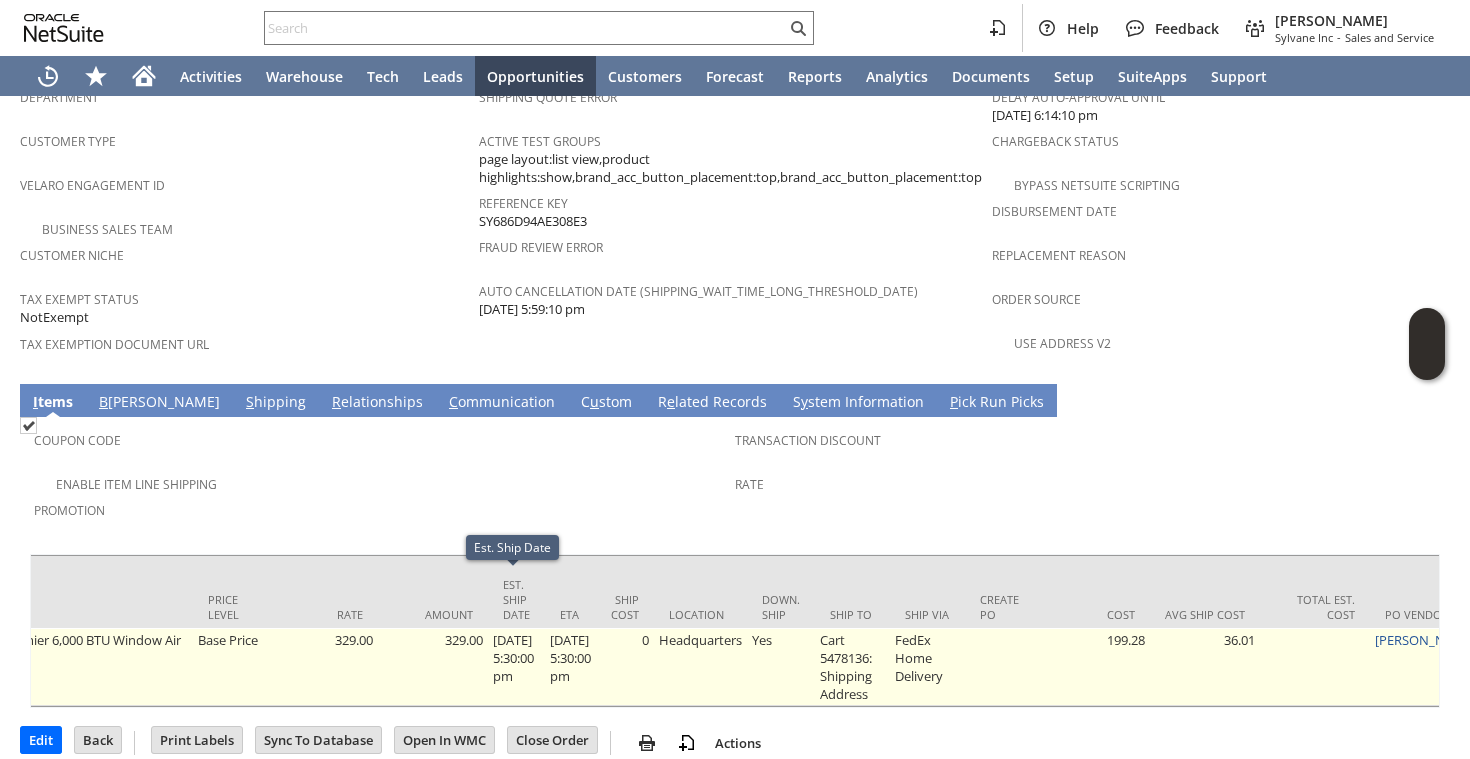 scroll, scrollTop: 0, scrollLeft: 1024, axis: horizontal 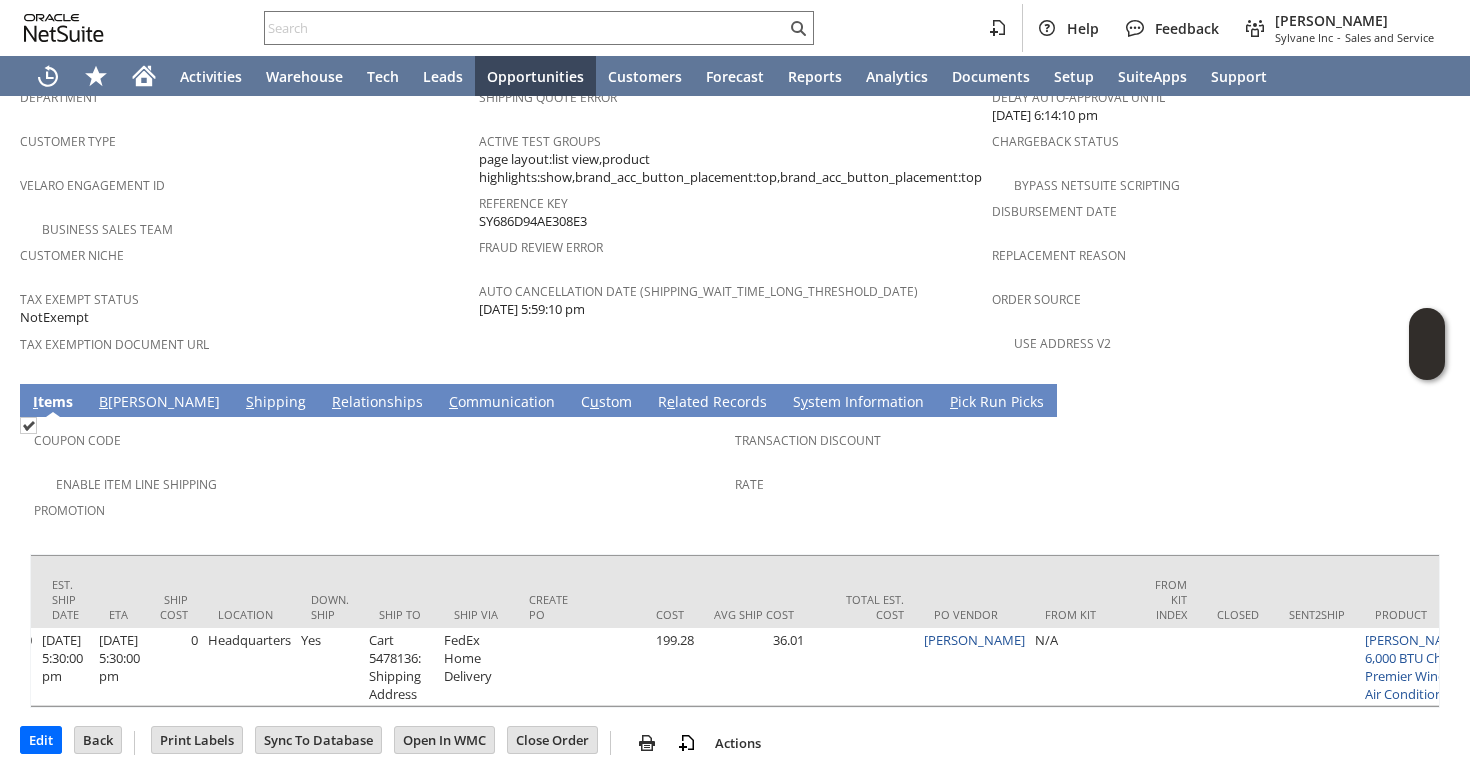 click on "S hipping" at bounding box center [276, 403] 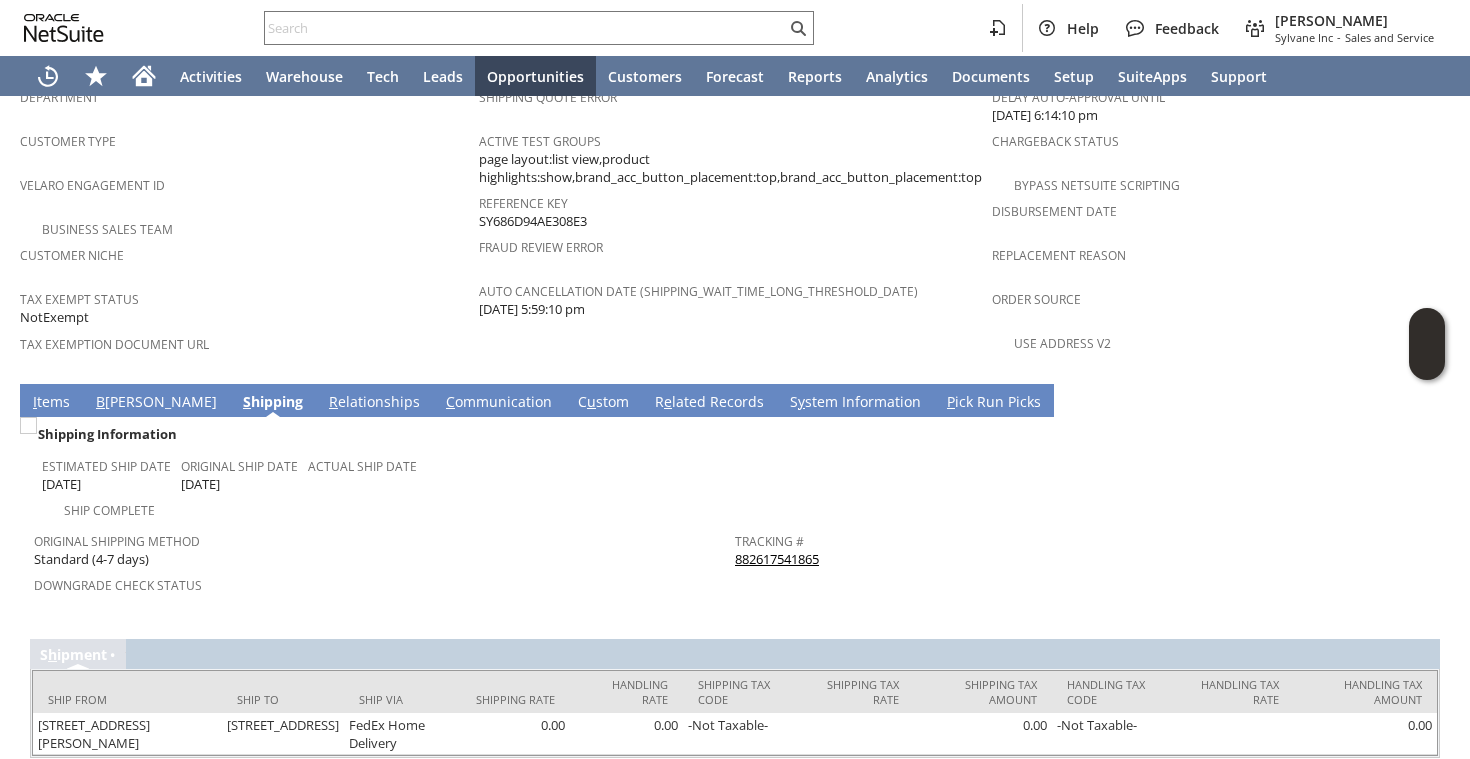 click on "Downgrade Check Status" at bounding box center (379, 582) 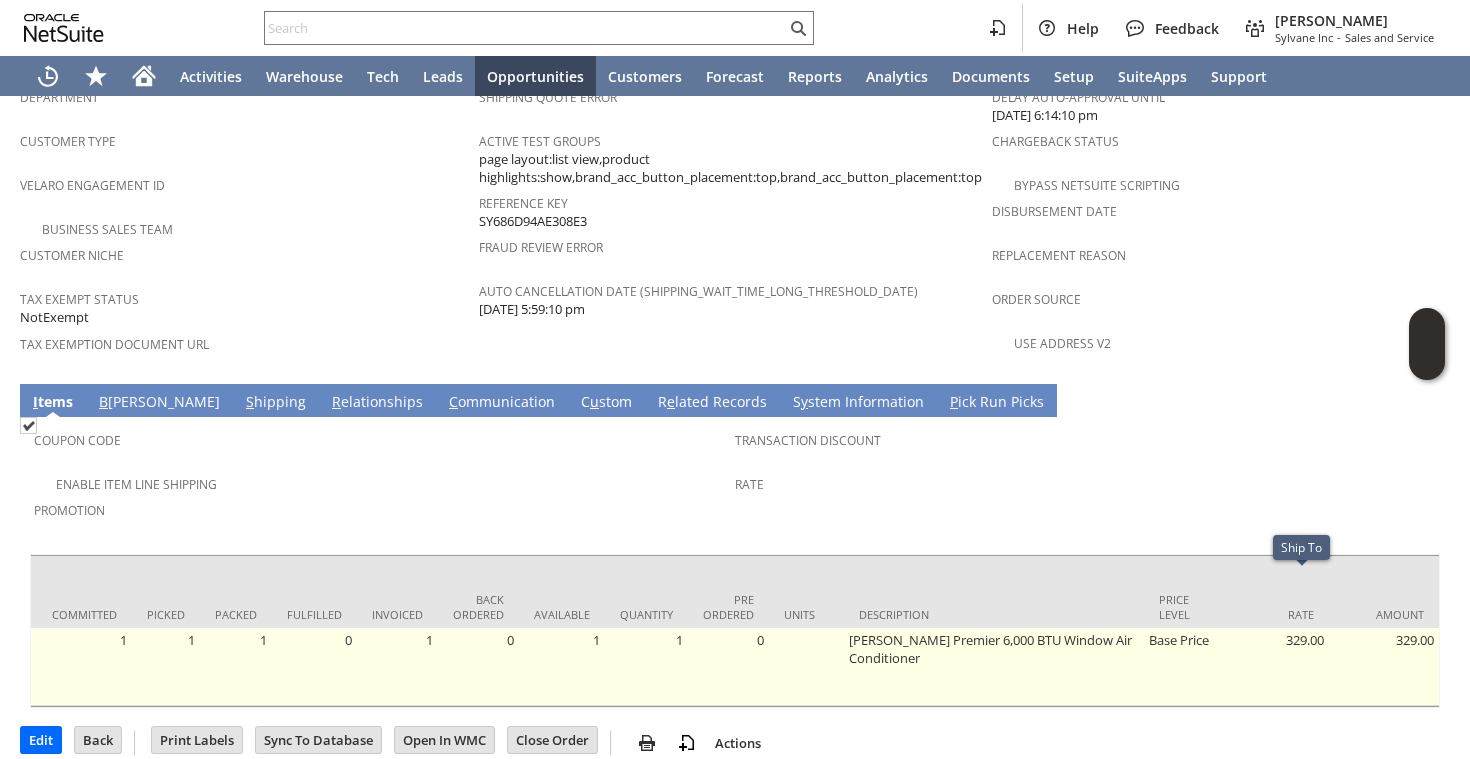 scroll, scrollTop: 0, scrollLeft: 0, axis: both 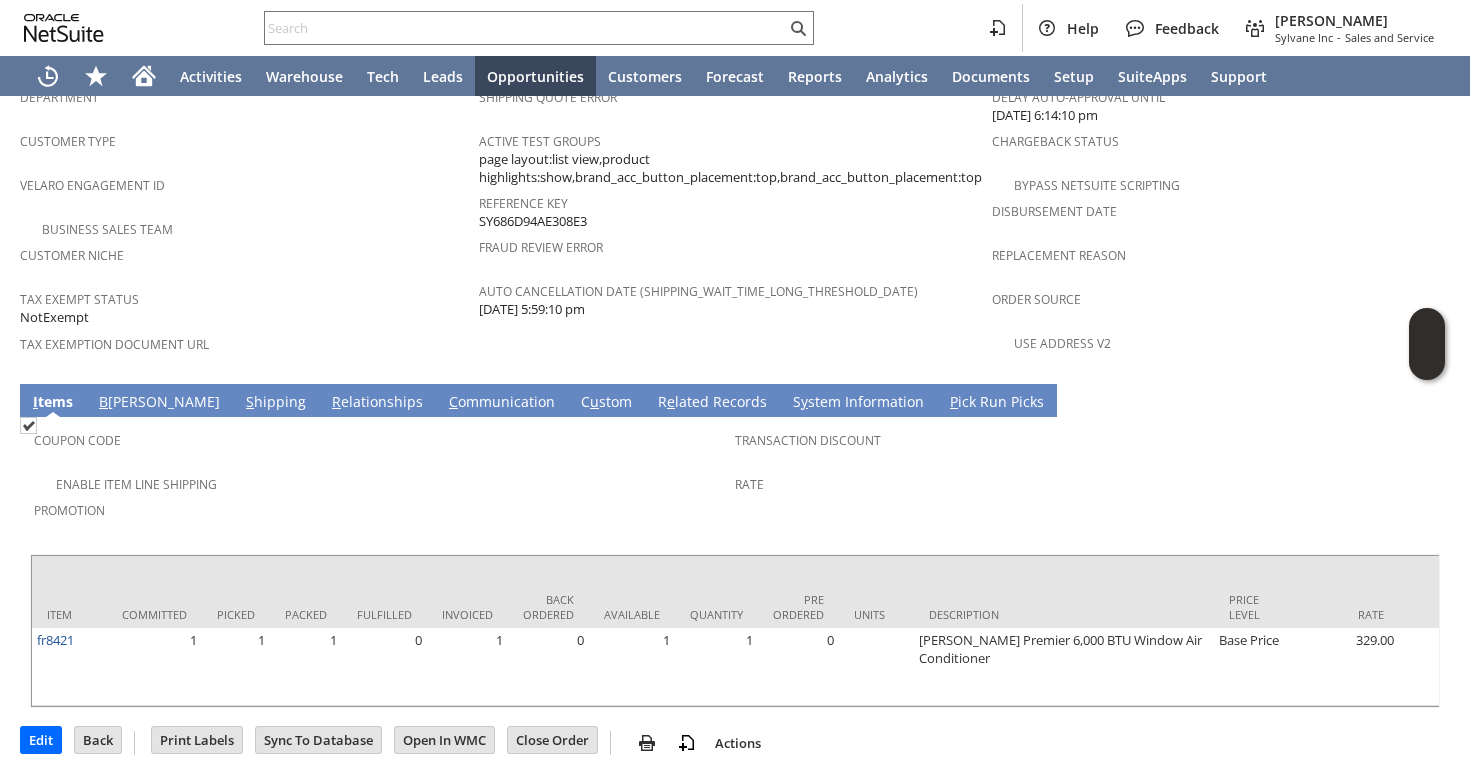 click on "Tax Exempt Status
NotExempt" at bounding box center [244, 306] 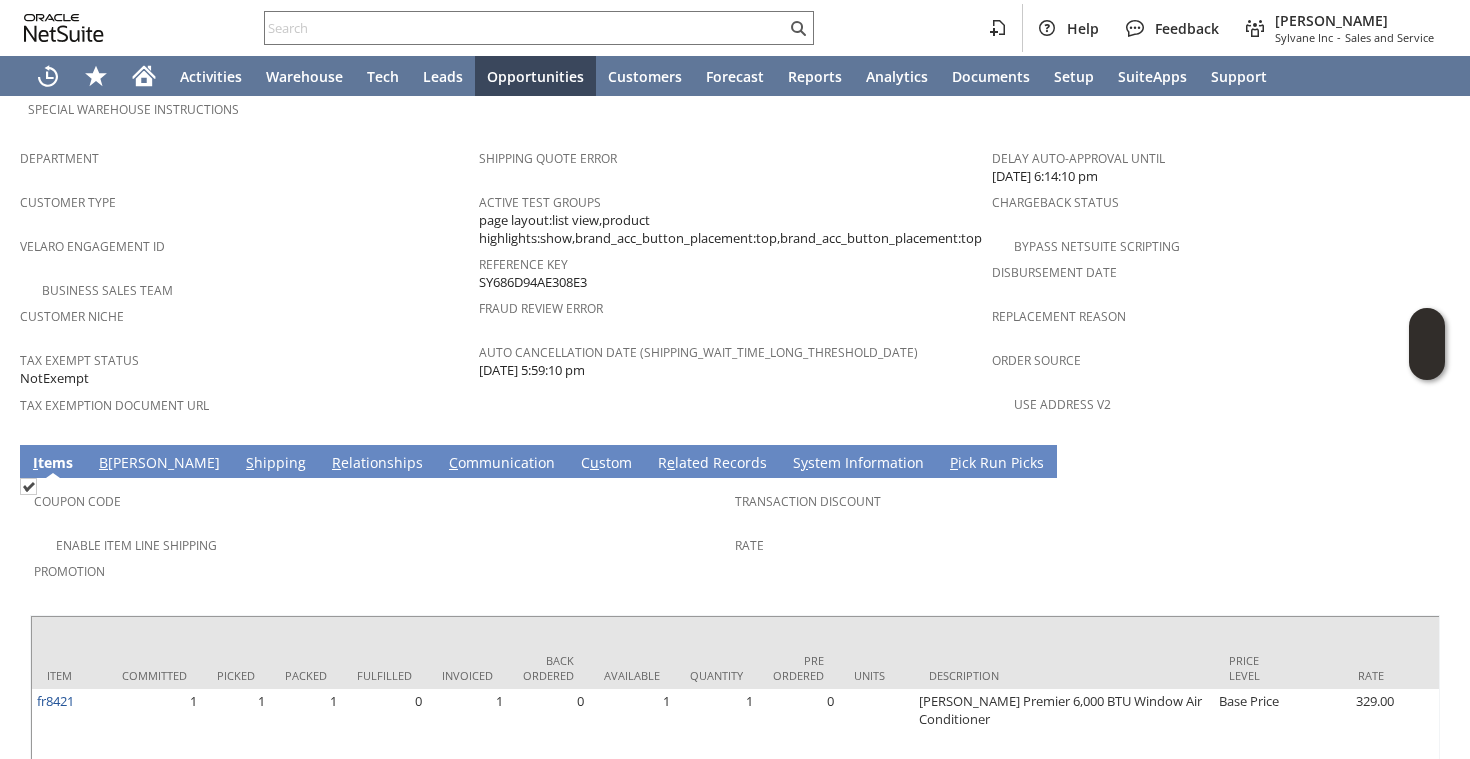 scroll, scrollTop: 1287, scrollLeft: 0, axis: vertical 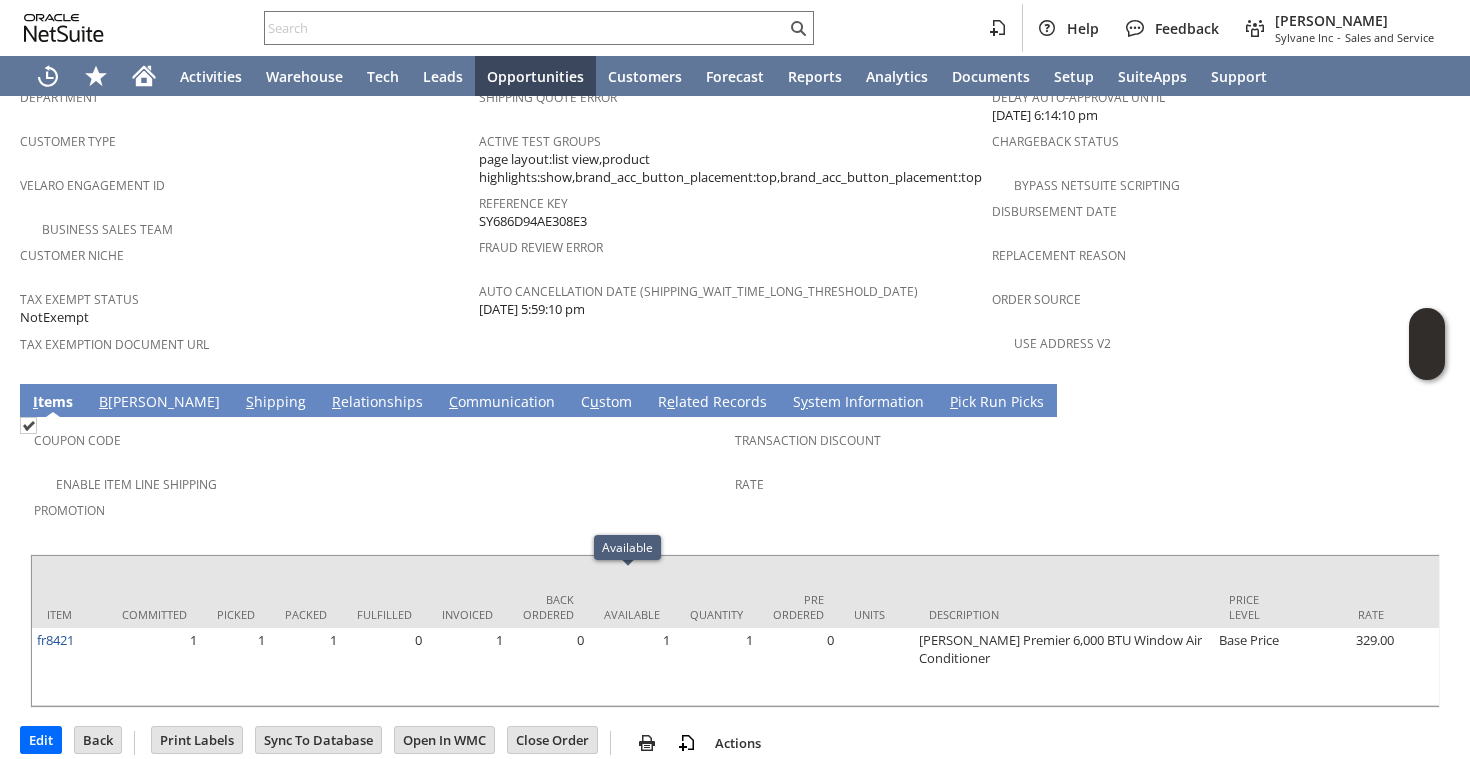 click on "Enable Item Line Shipping" at bounding box center [384, 482] 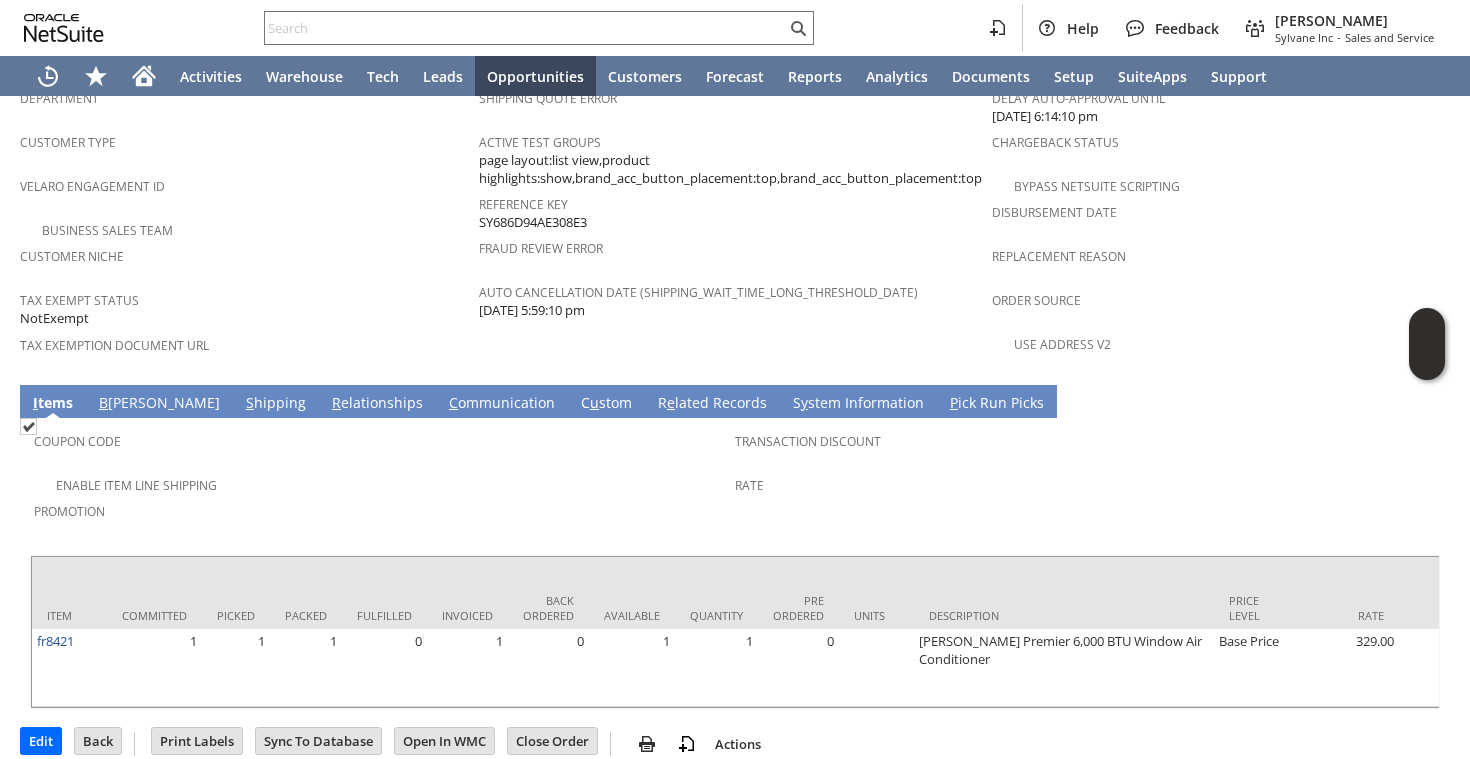 scroll, scrollTop: 1287, scrollLeft: 0, axis: vertical 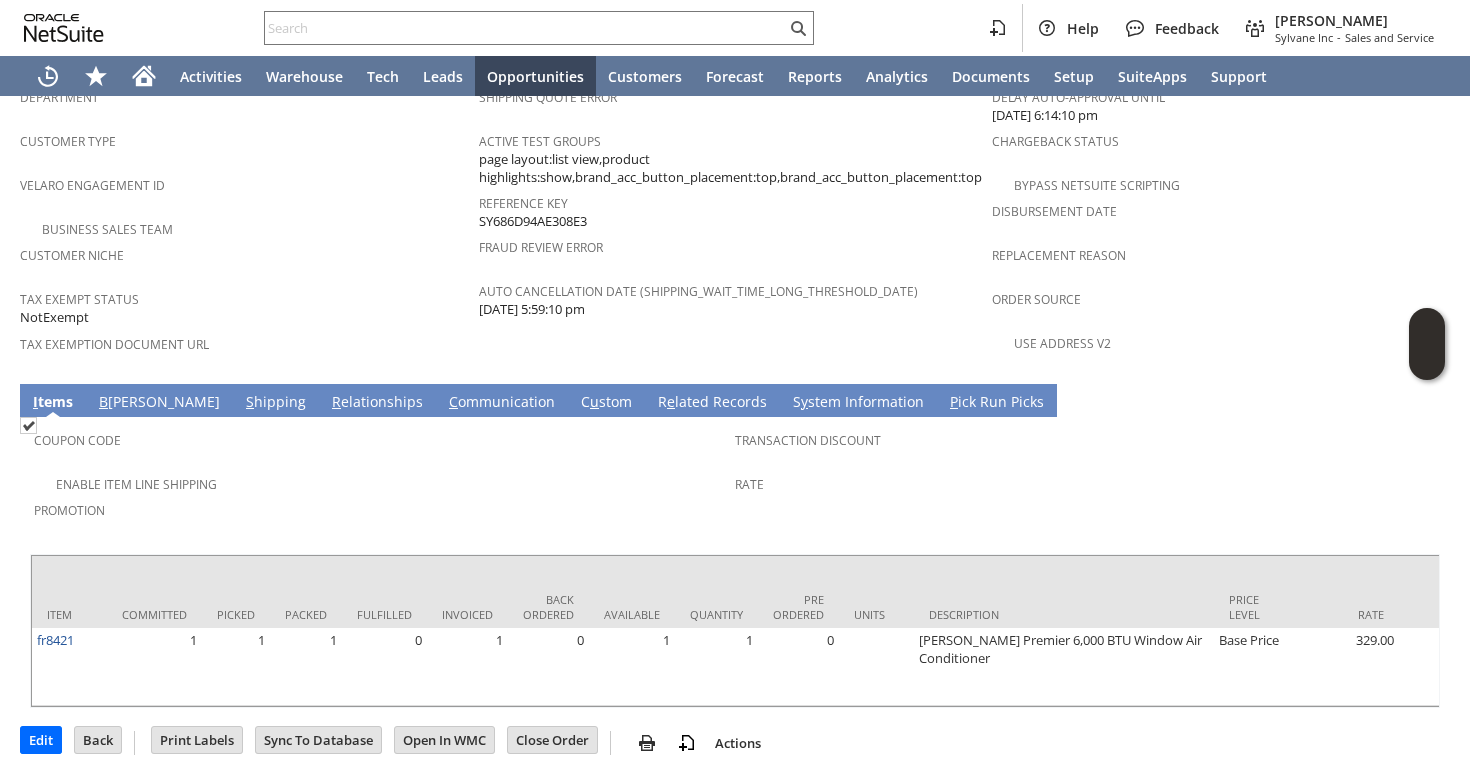 click on "Promotion" at bounding box center (379, 507) 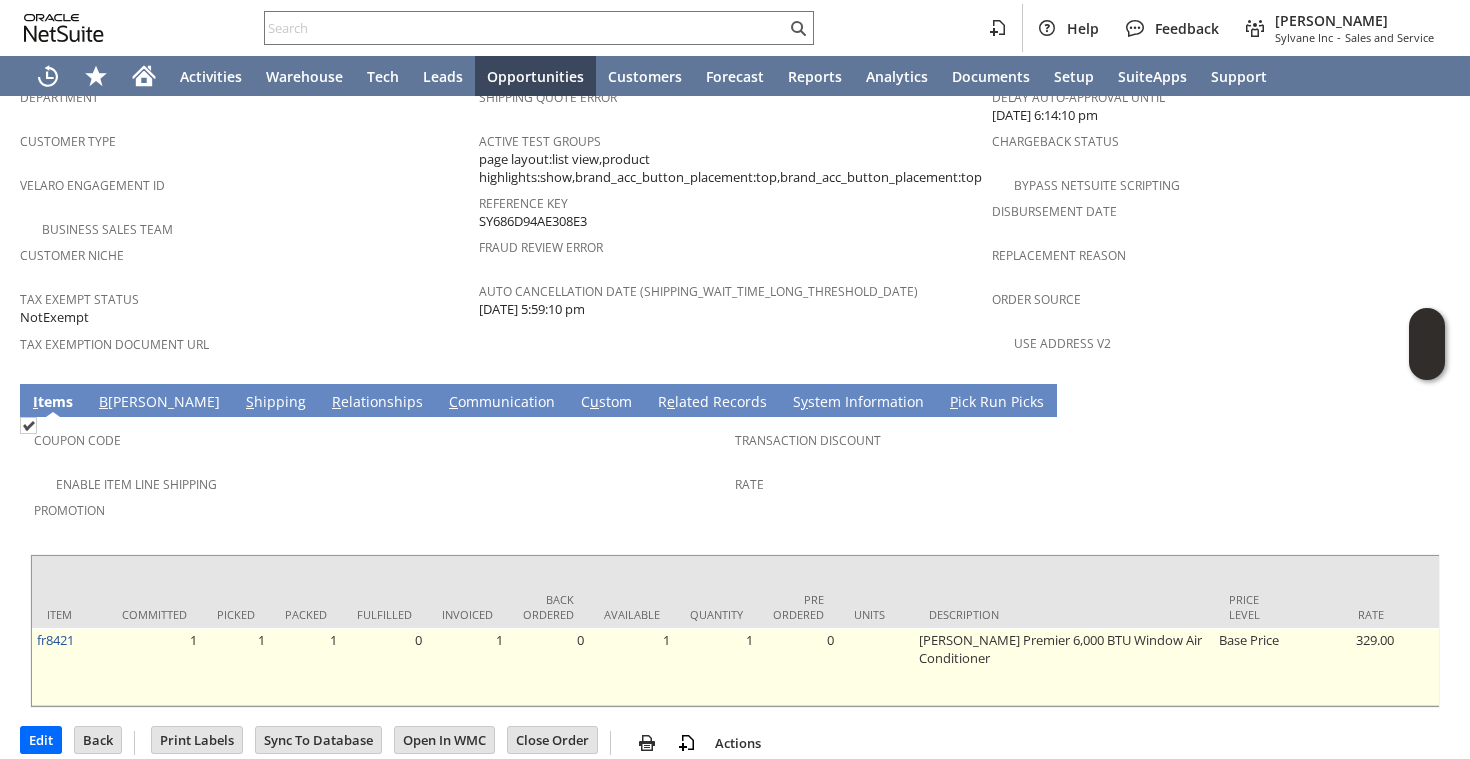 click on "1" at bounding box center [306, 667] 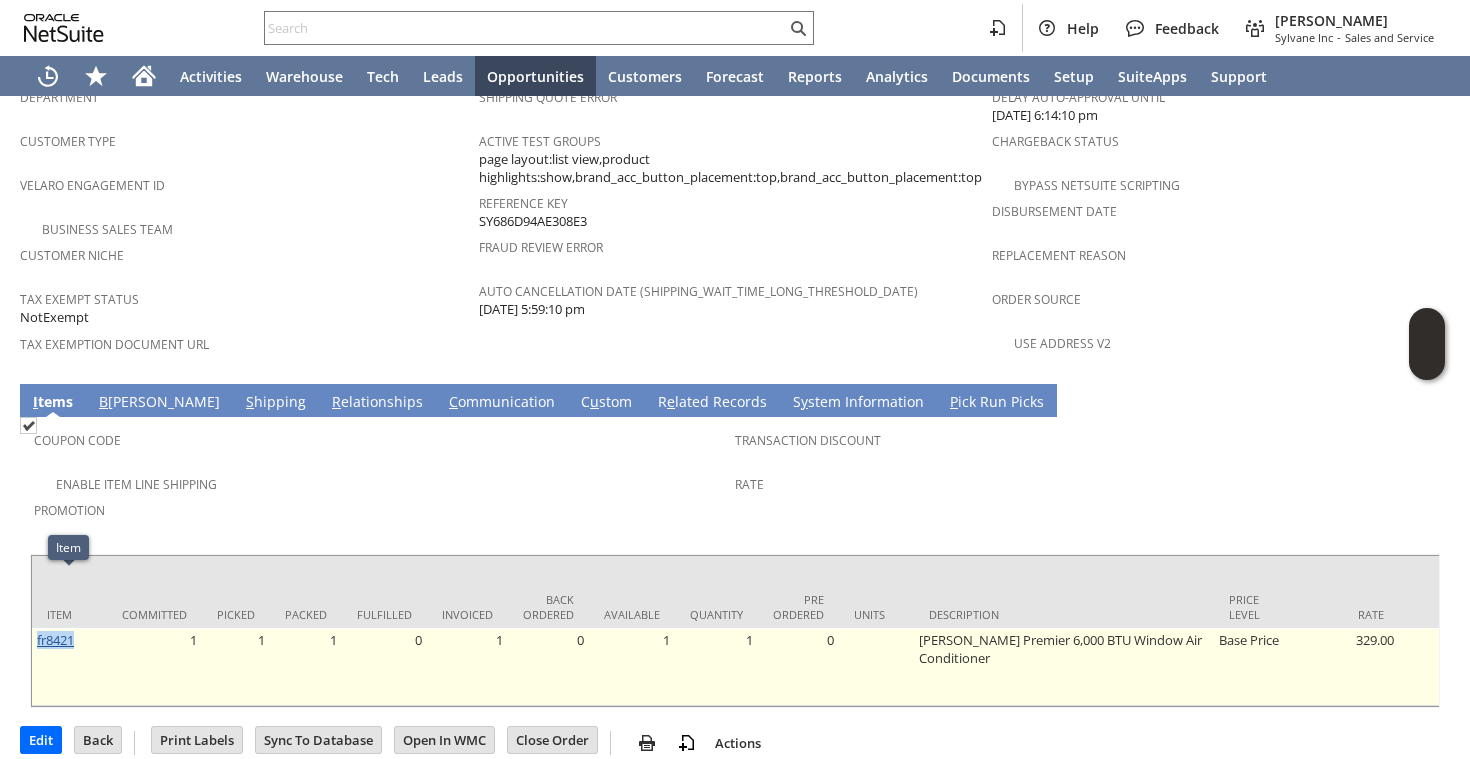 drag, startPoint x: 83, startPoint y: 581, endPoint x: 37, endPoint y: 580, distance: 46.010868 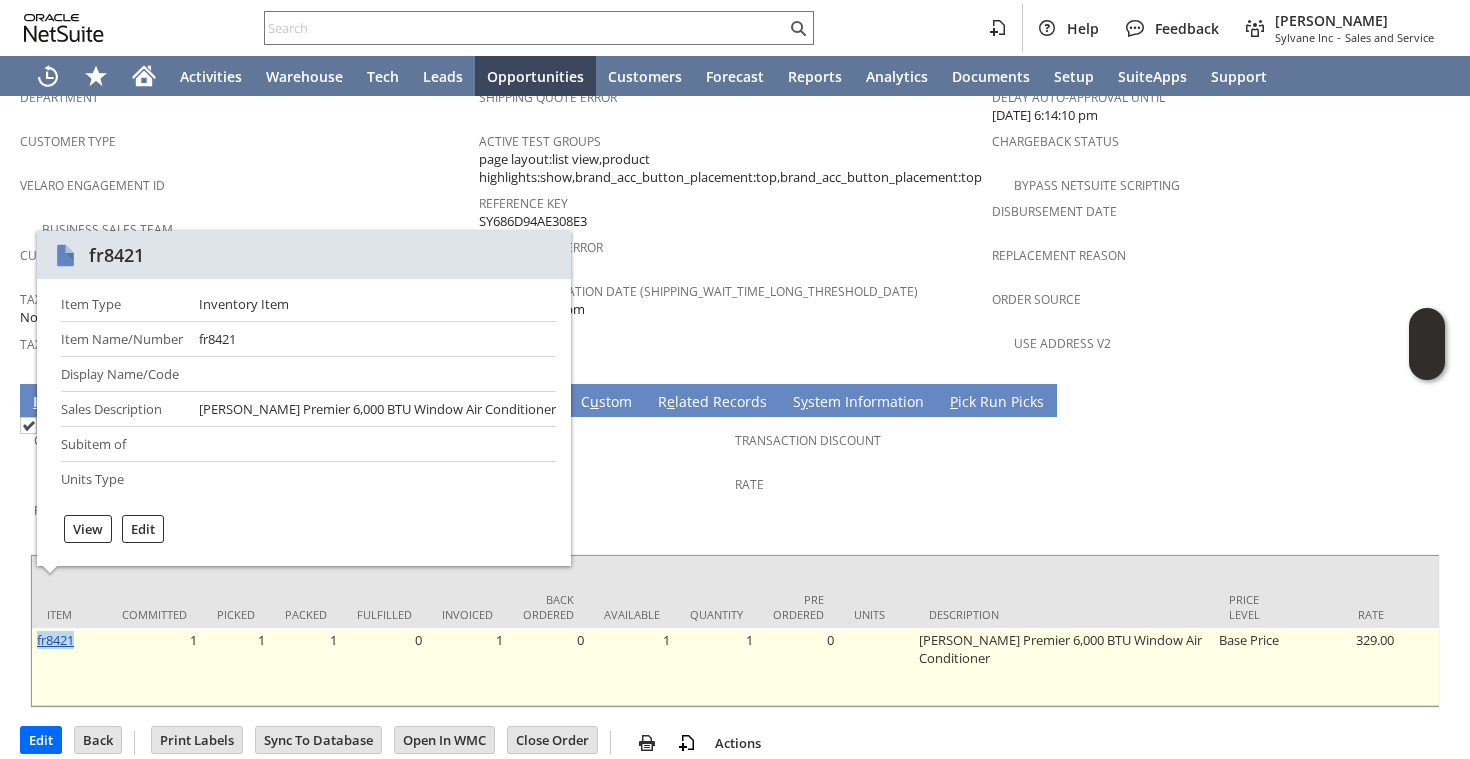 copy on "fr8421" 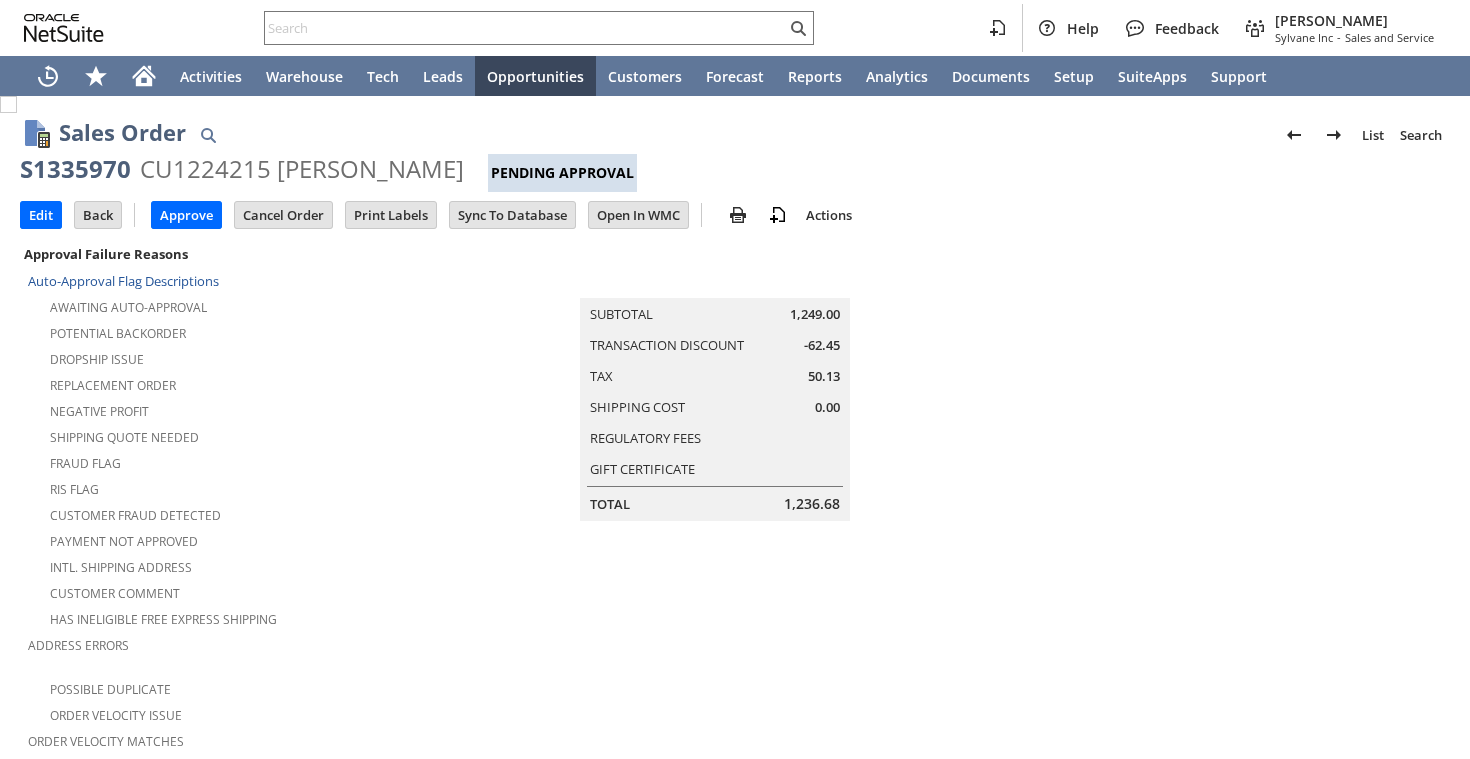 scroll, scrollTop: 0, scrollLeft: 0, axis: both 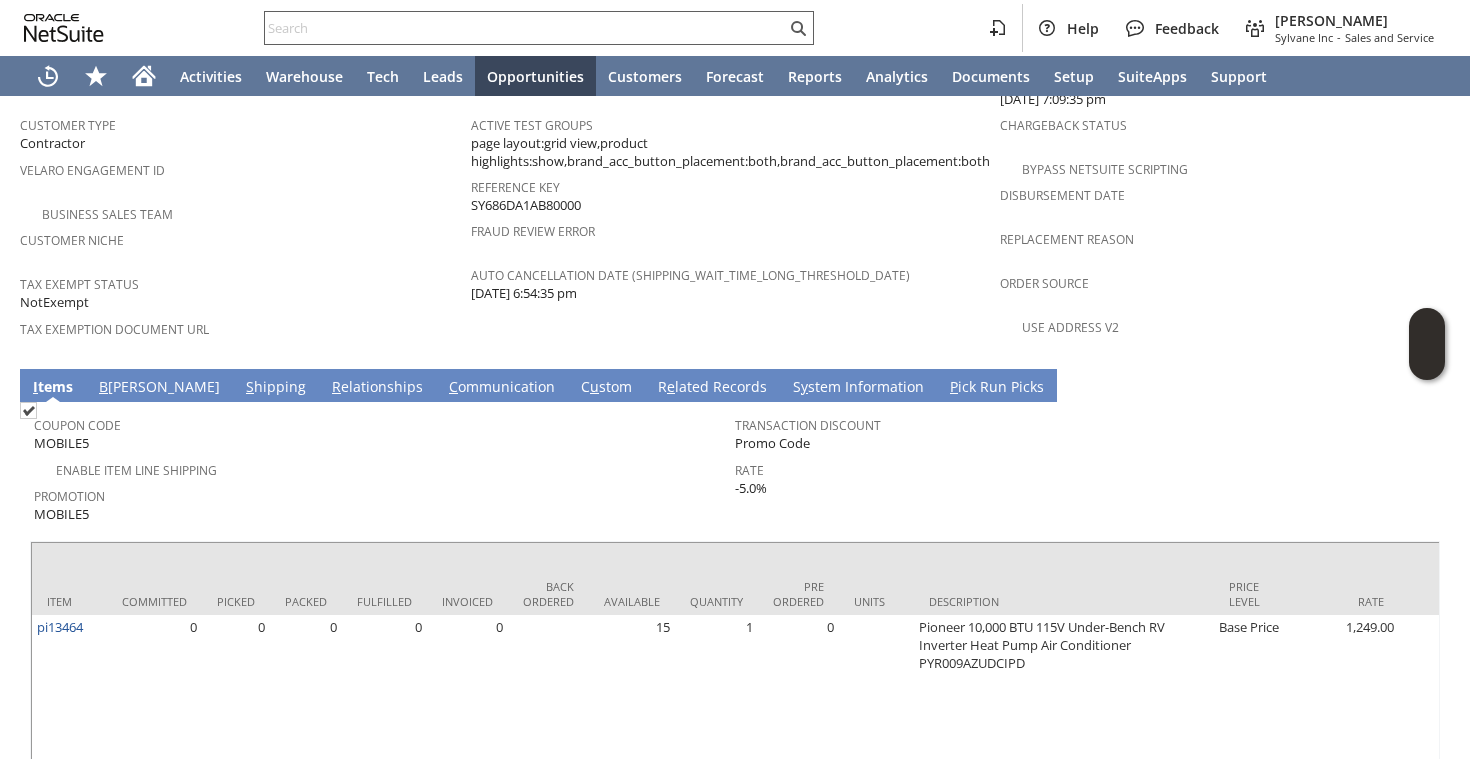 click at bounding box center [525, 28] 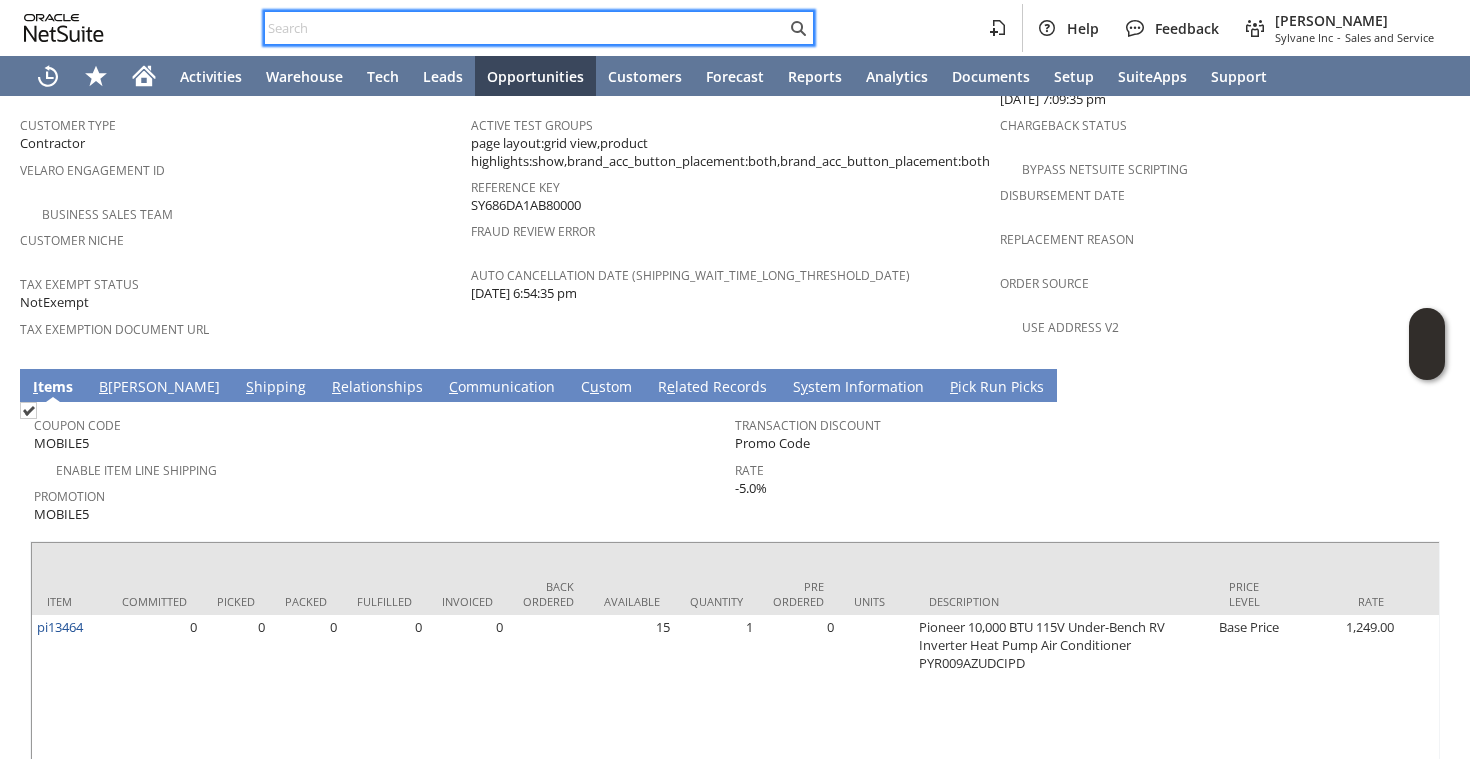 paste on "SY685B0D2F09948" 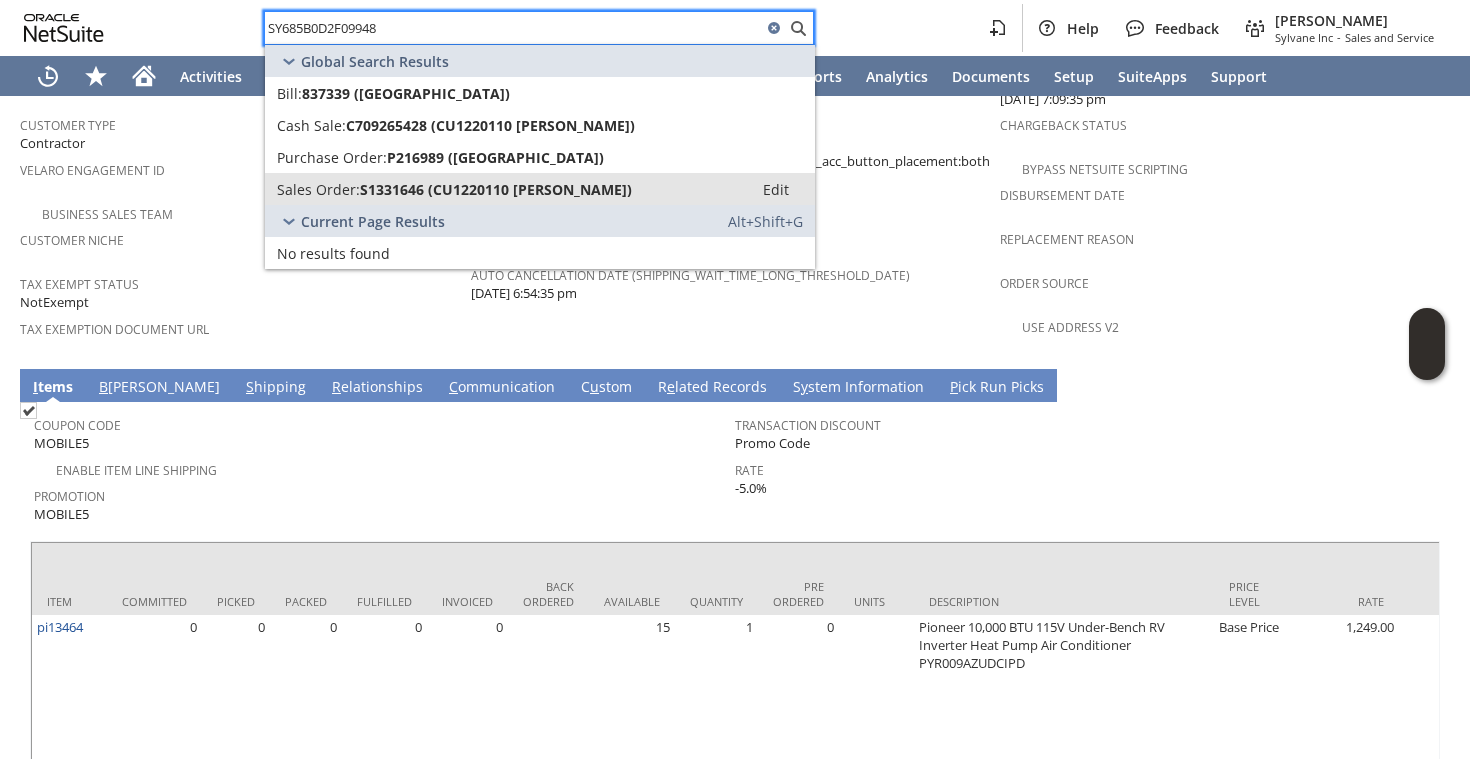type on "SY685B0D2F09948" 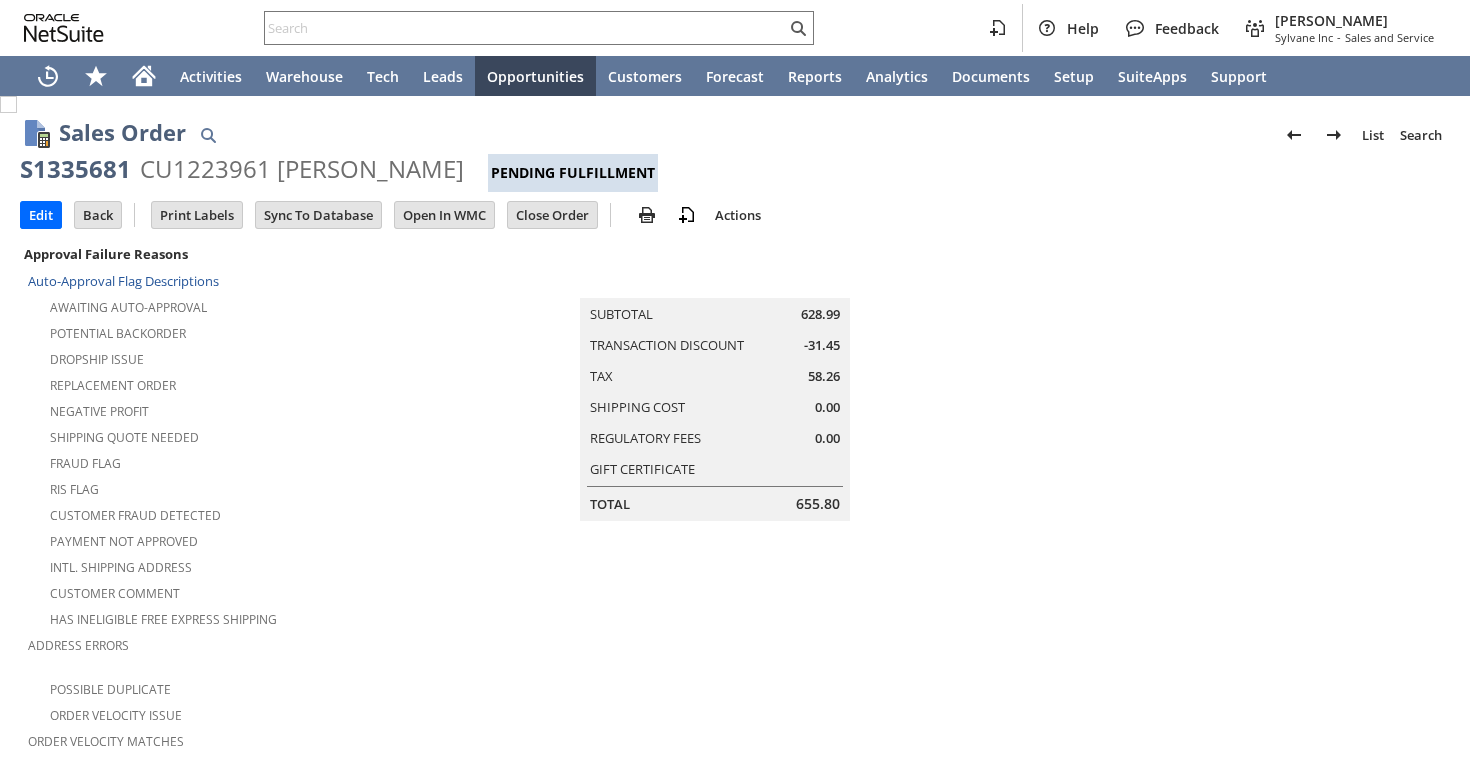 scroll, scrollTop: 0, scrollLeft: 0, axis: both 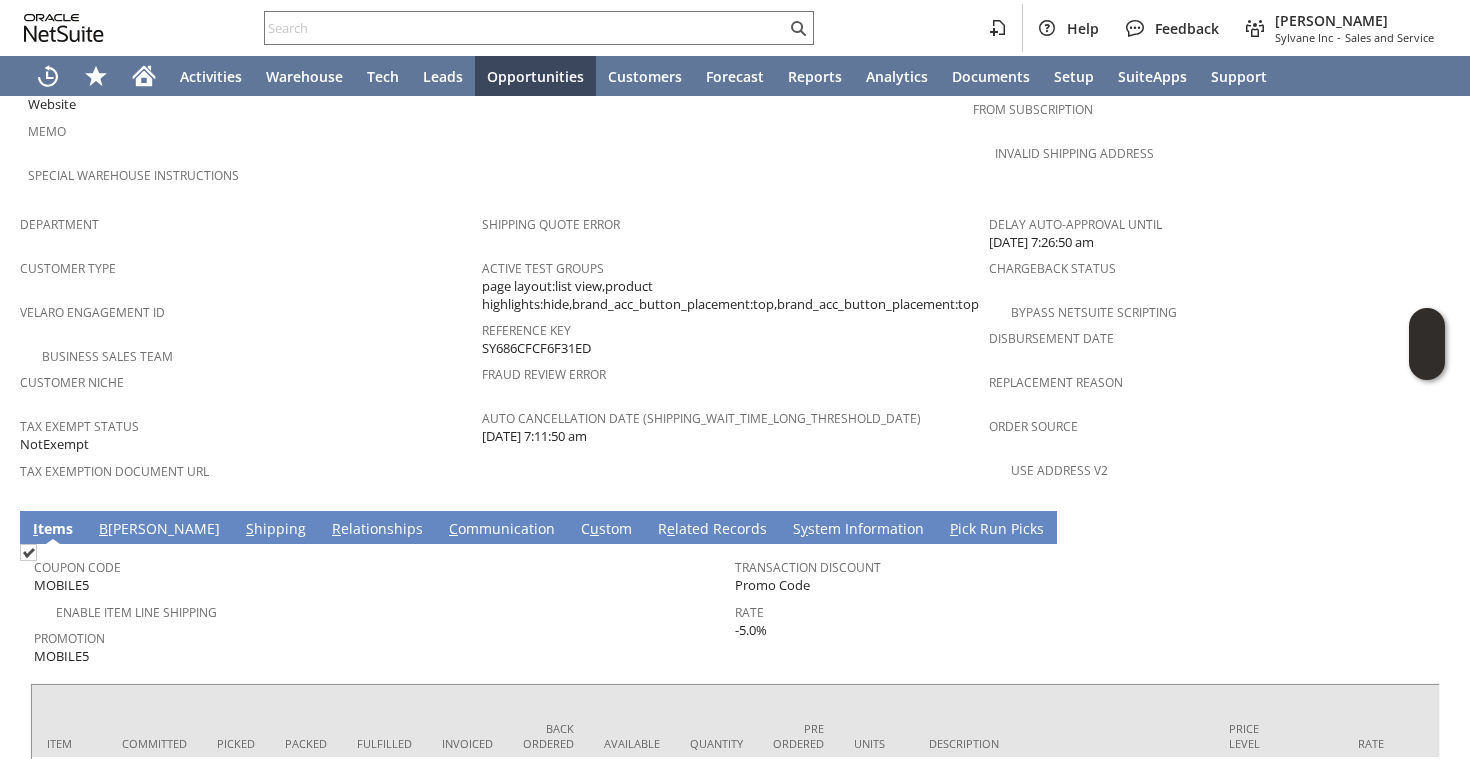 click on "S hipping" at bounding box center [276, 530] 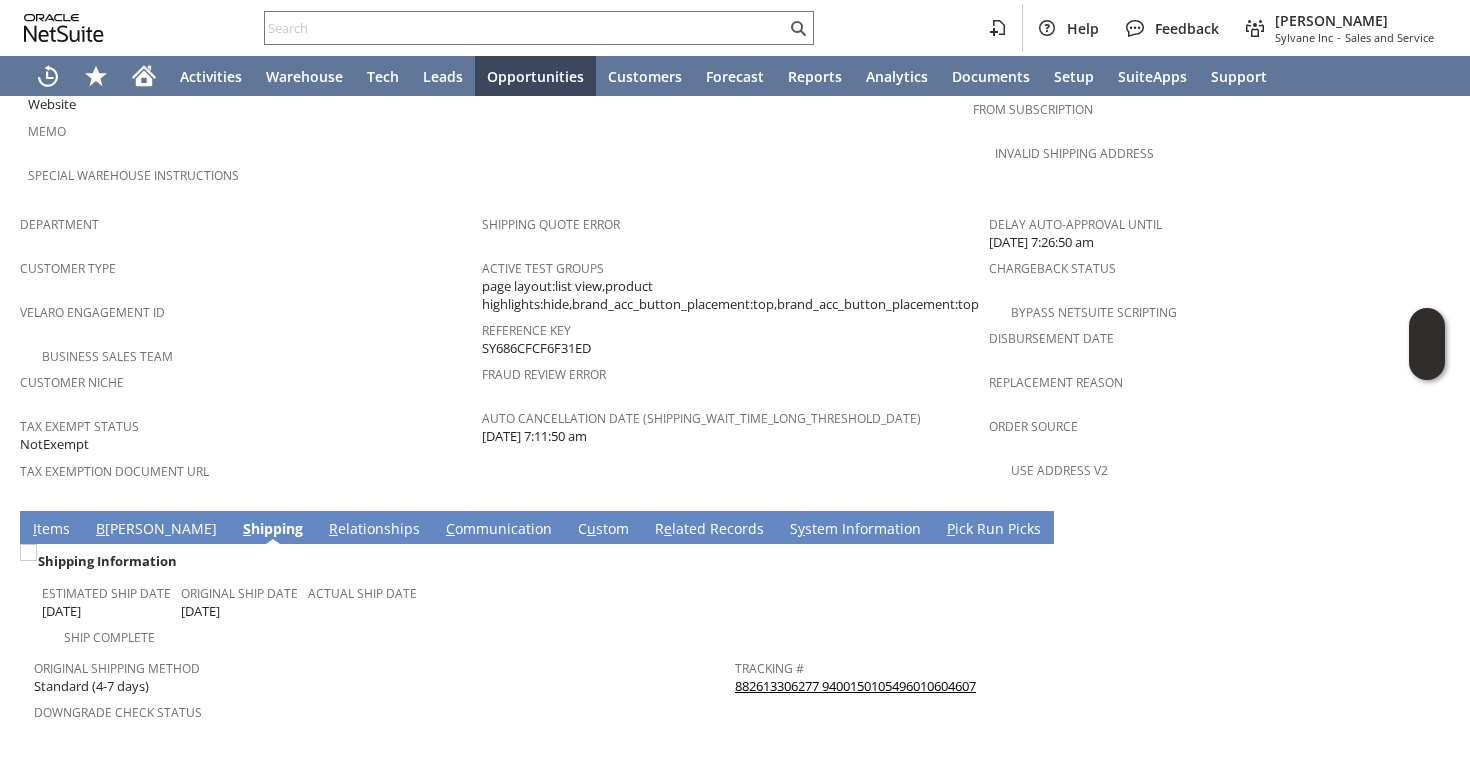 click on "Tracking #
882613306277 9400150105496010604607" at bounding box center (1085, 673) 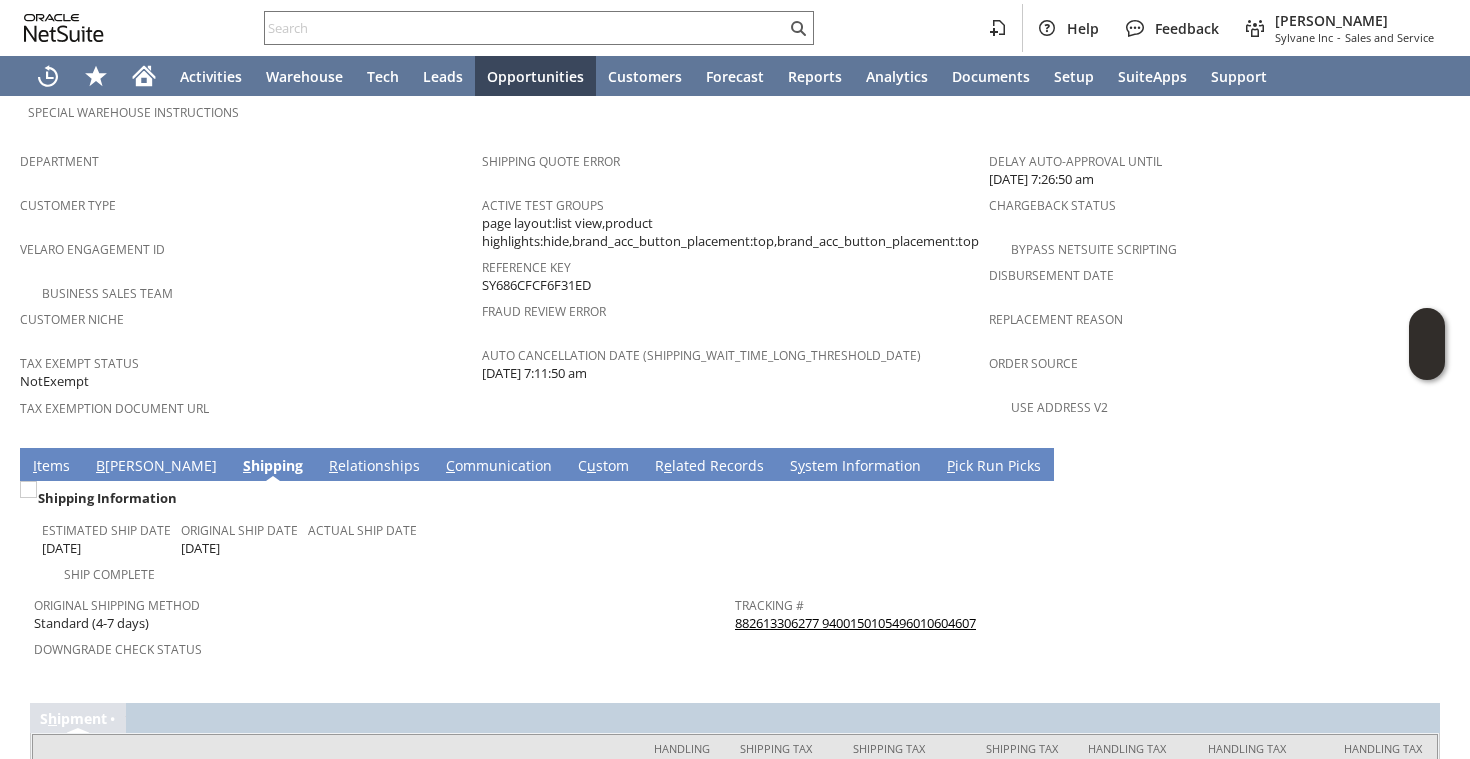 scroll, scrollTop: 1336, scrollLeft: 0, axis: vertical 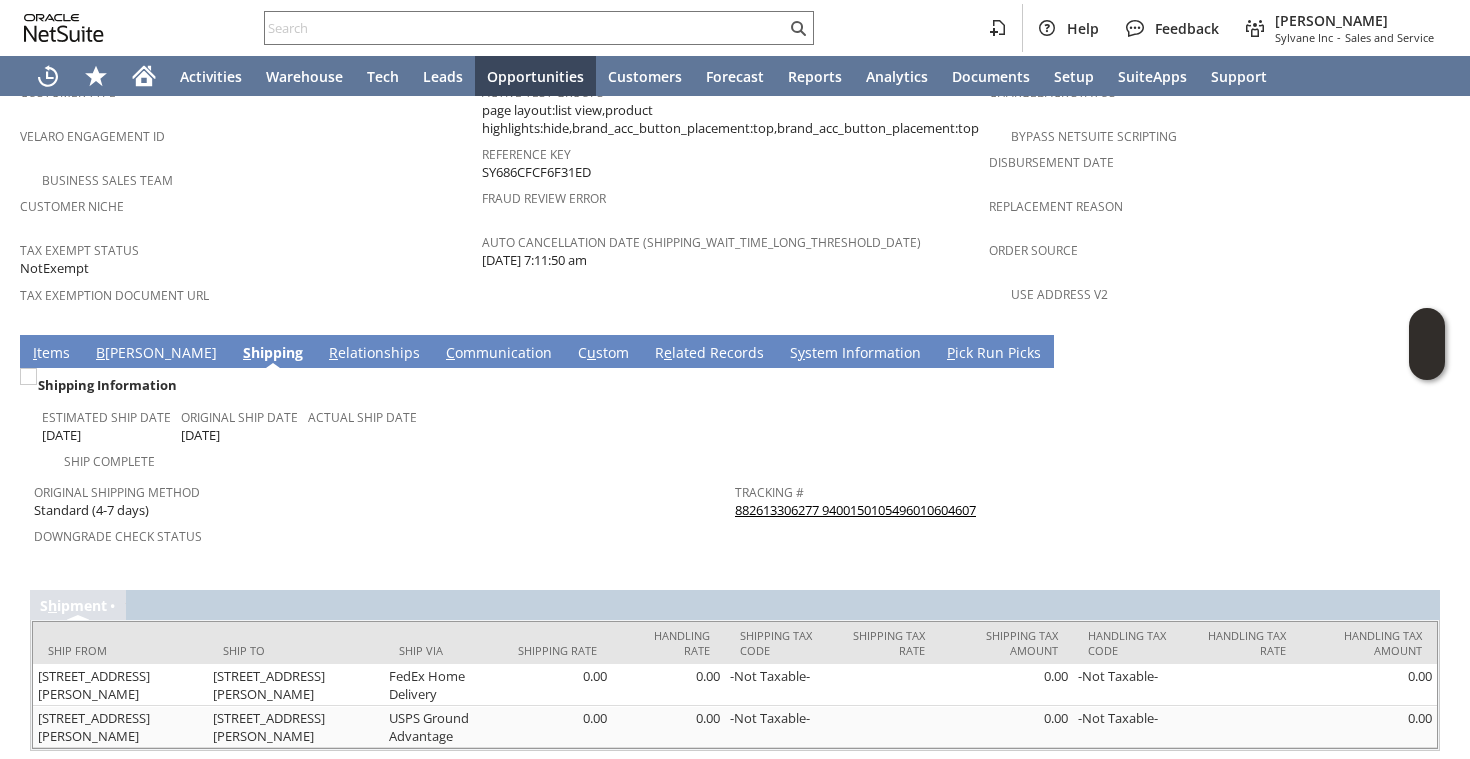 click on "I tems" at bounding box center (51, 354) 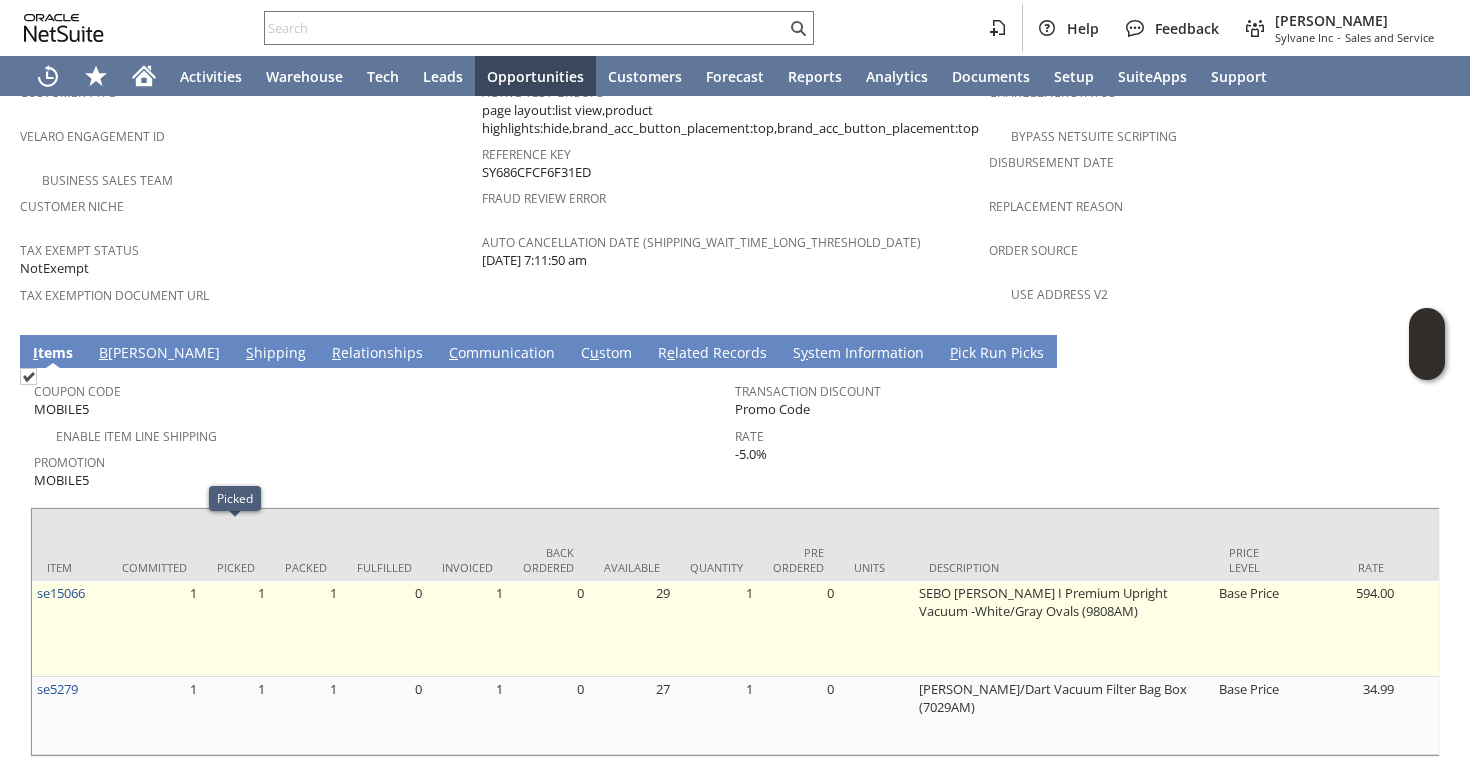 scroll, scrollTop: 1401, scrollLeft: 0, axis: vertical 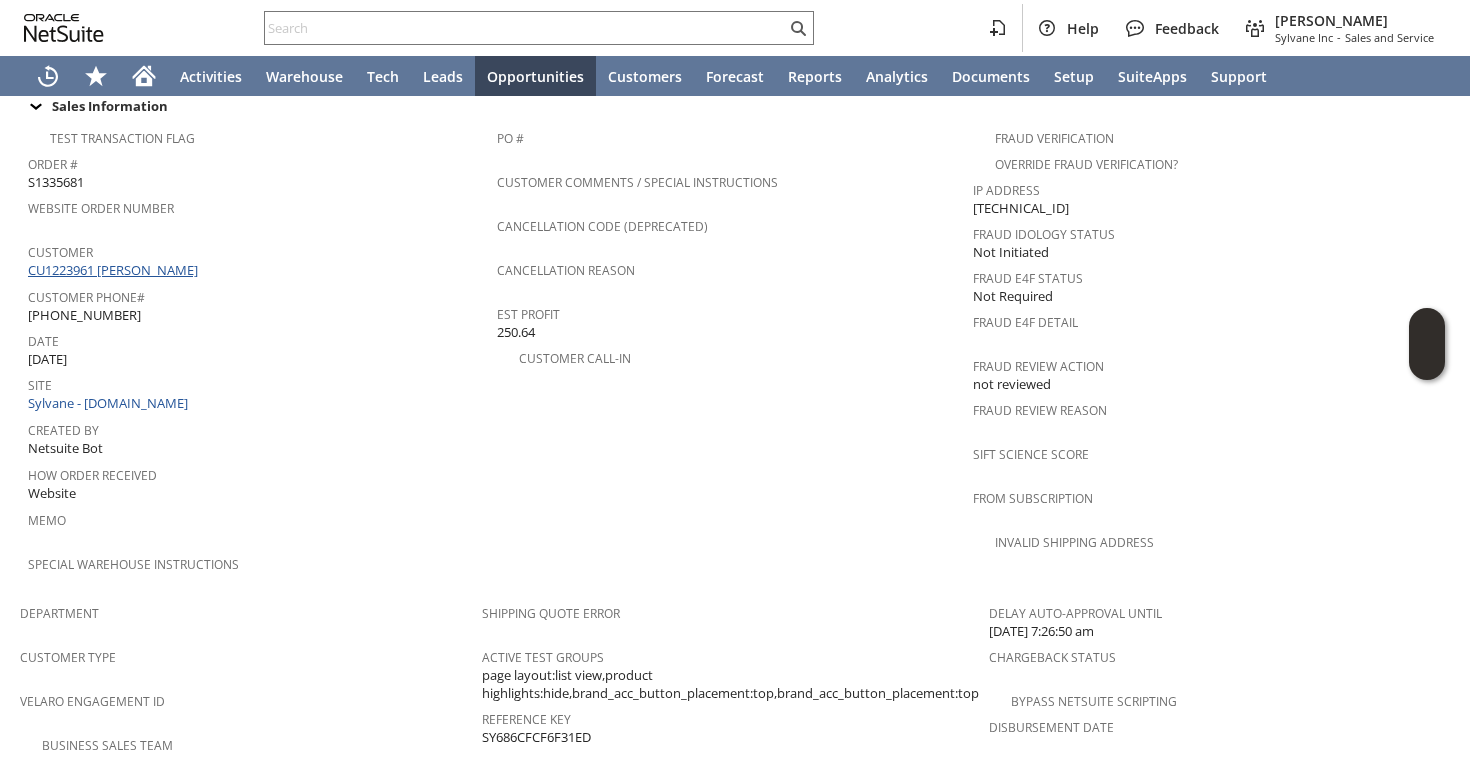 click on "CU1223961 Jessica Isaak" at bounding box center [115, 270] 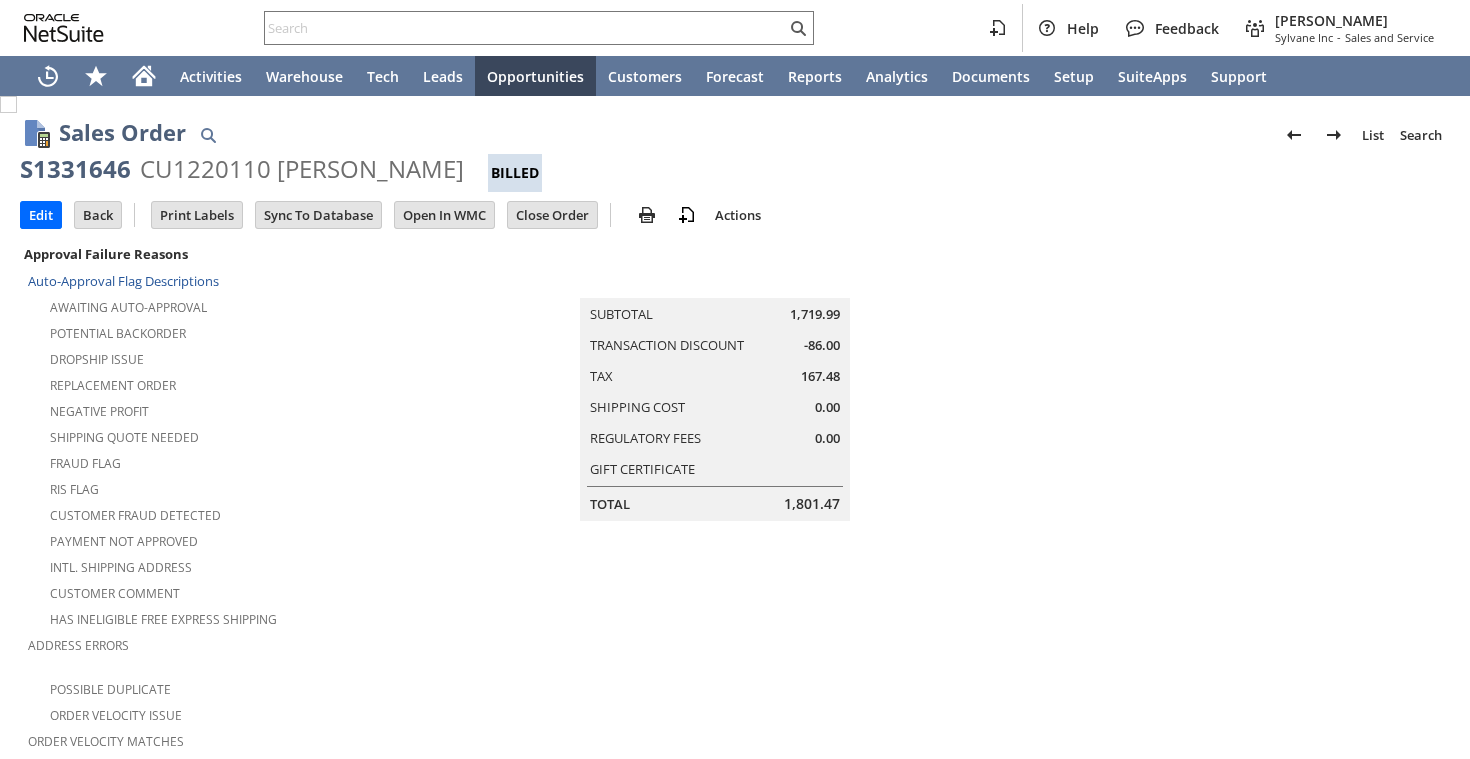 scroll, scrollTop: 0, scrollLeft: 0, axis: both 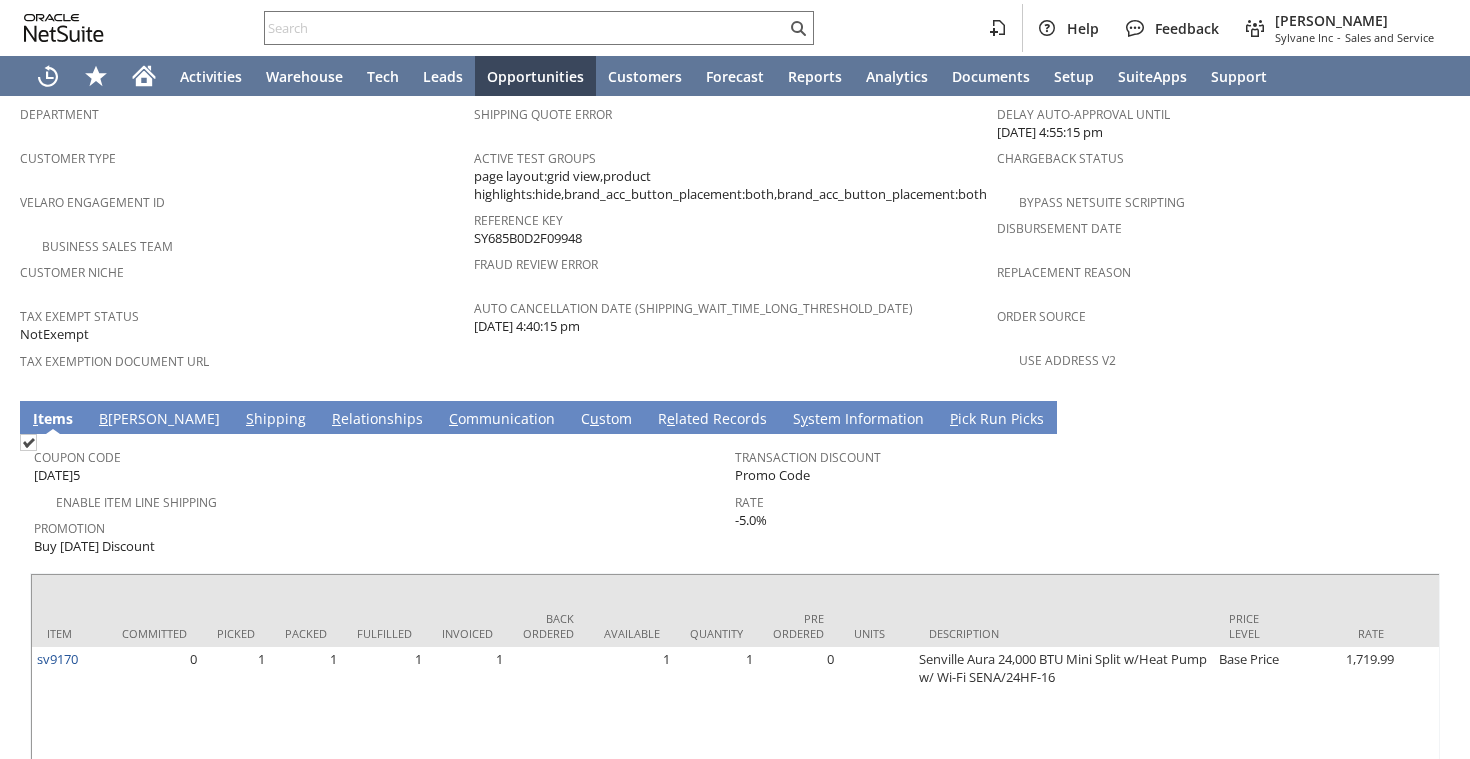 click on "S hipping" at bounding box center (276, 420) 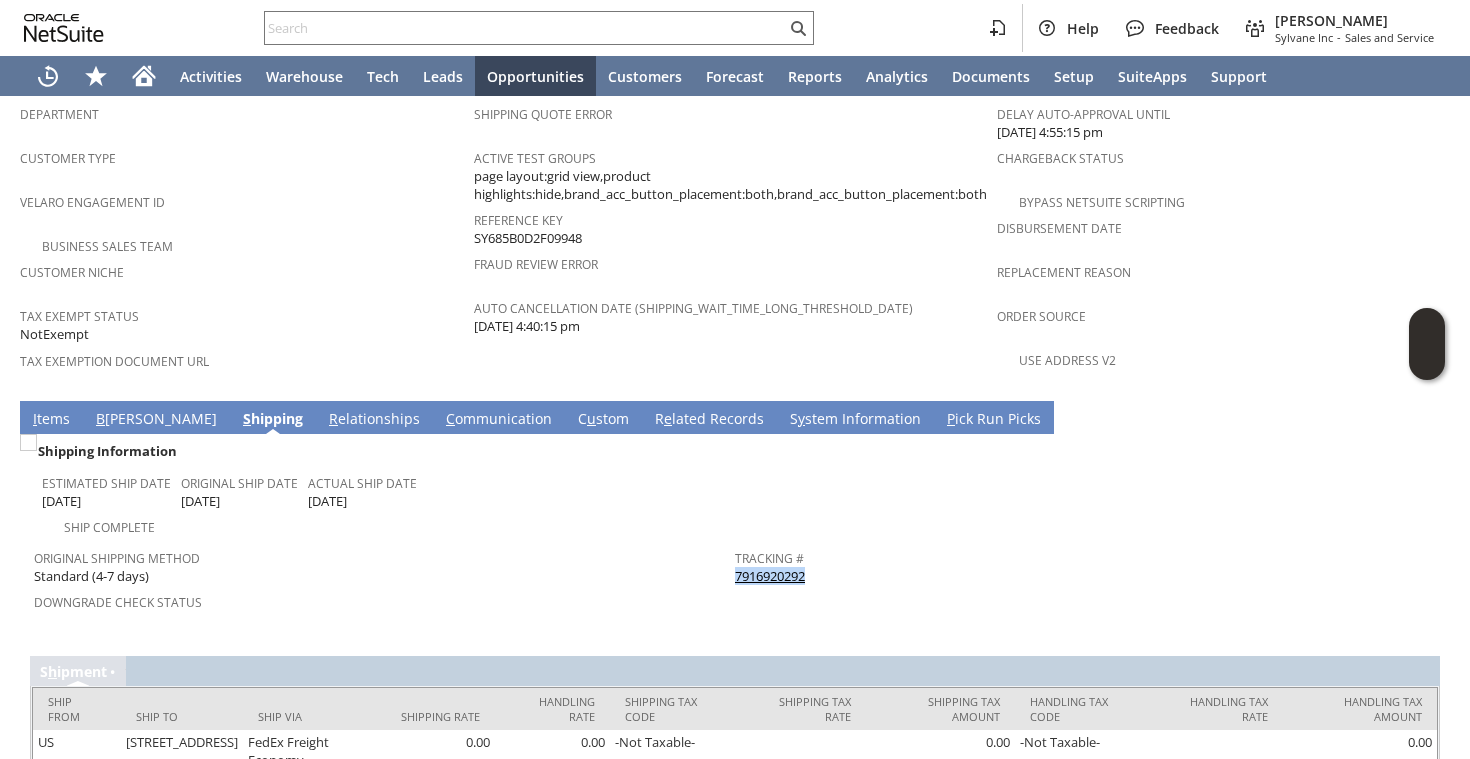 drag, startPoint x: 817, startPoint y: 523, endPoint x: 737, endPoint y: 522, distance: 80.00625 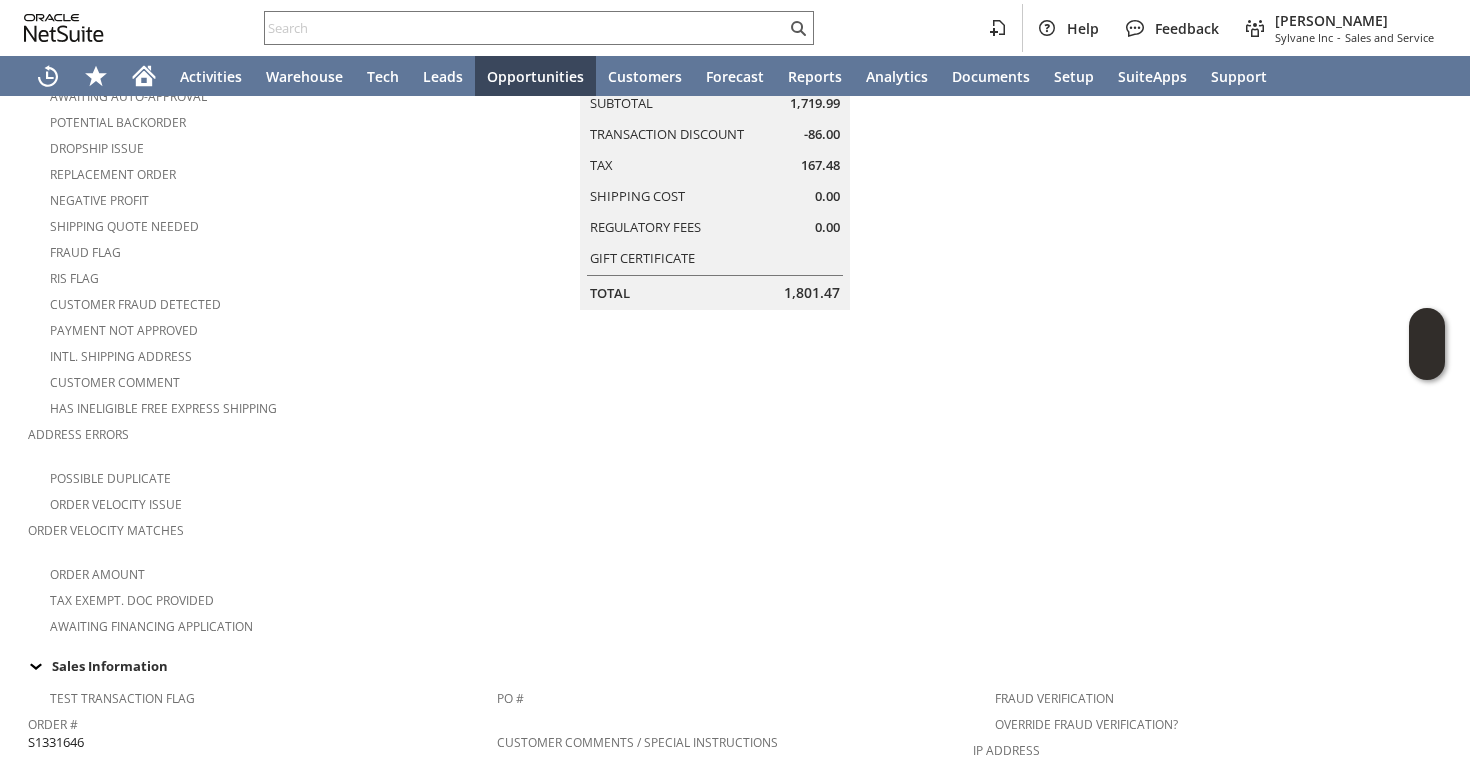 scroll, scrollTop: 0, scrollLeft: 0, axis: both 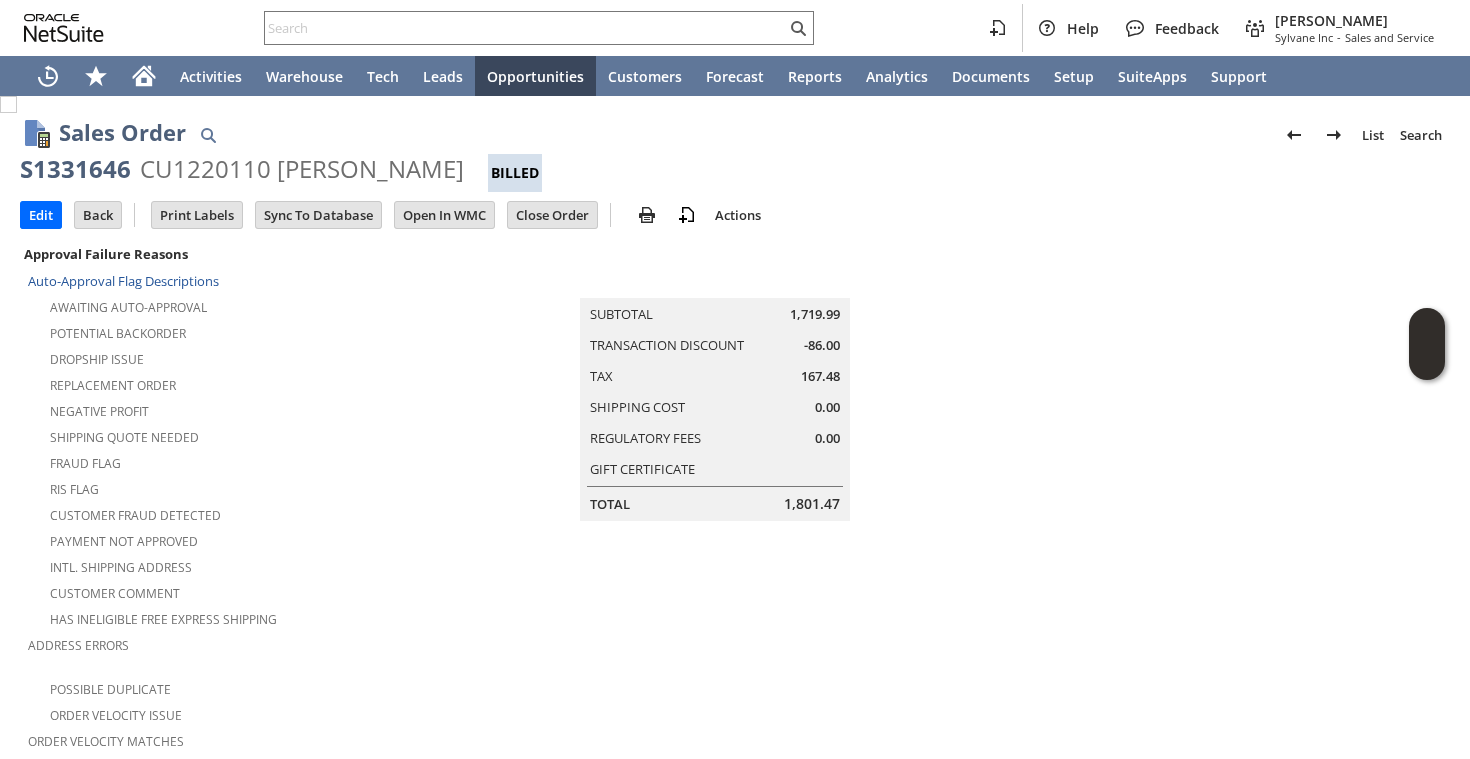 click on "S1331646" at bounding box center (75, 169) 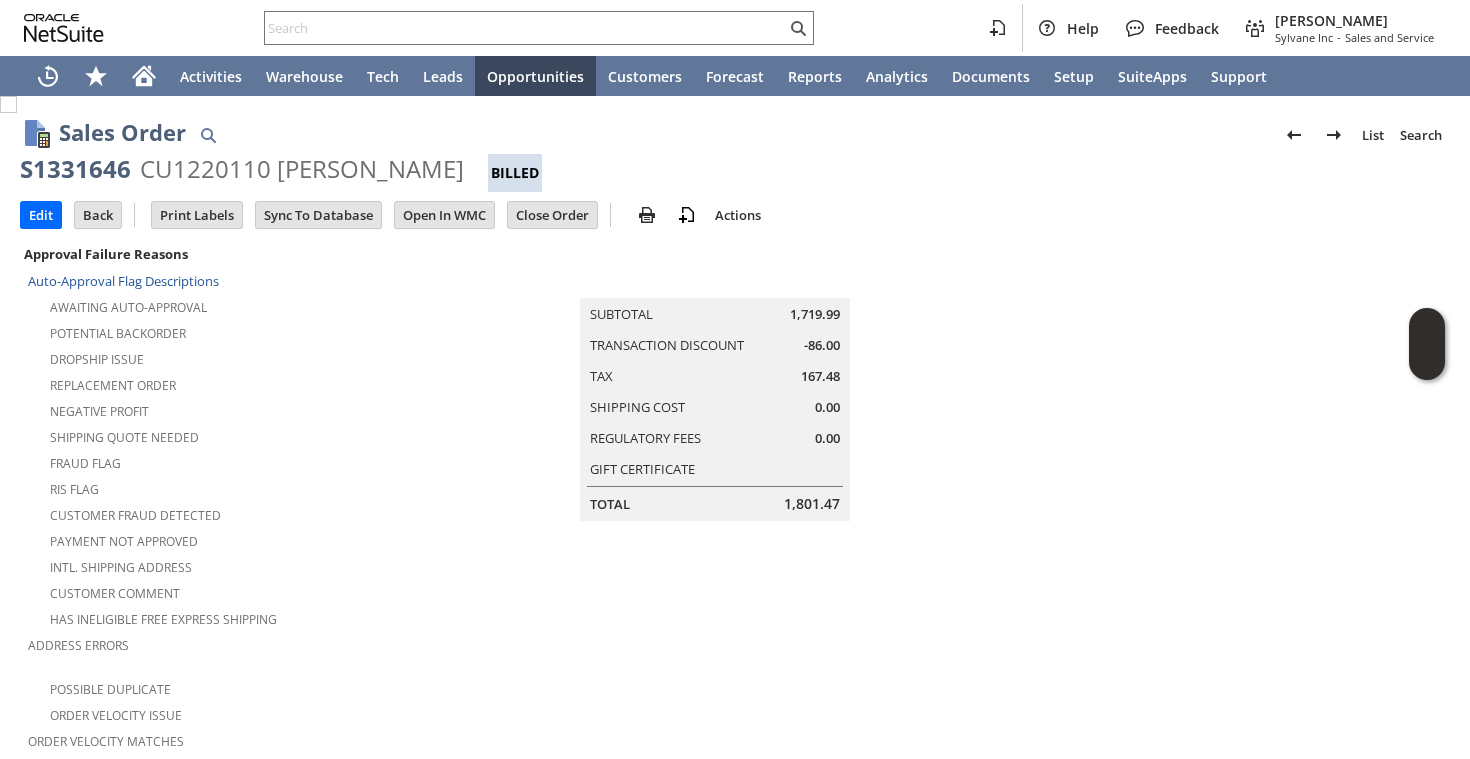 click on "CU1220110 Paul Chau" at bounding box center [302, 169] 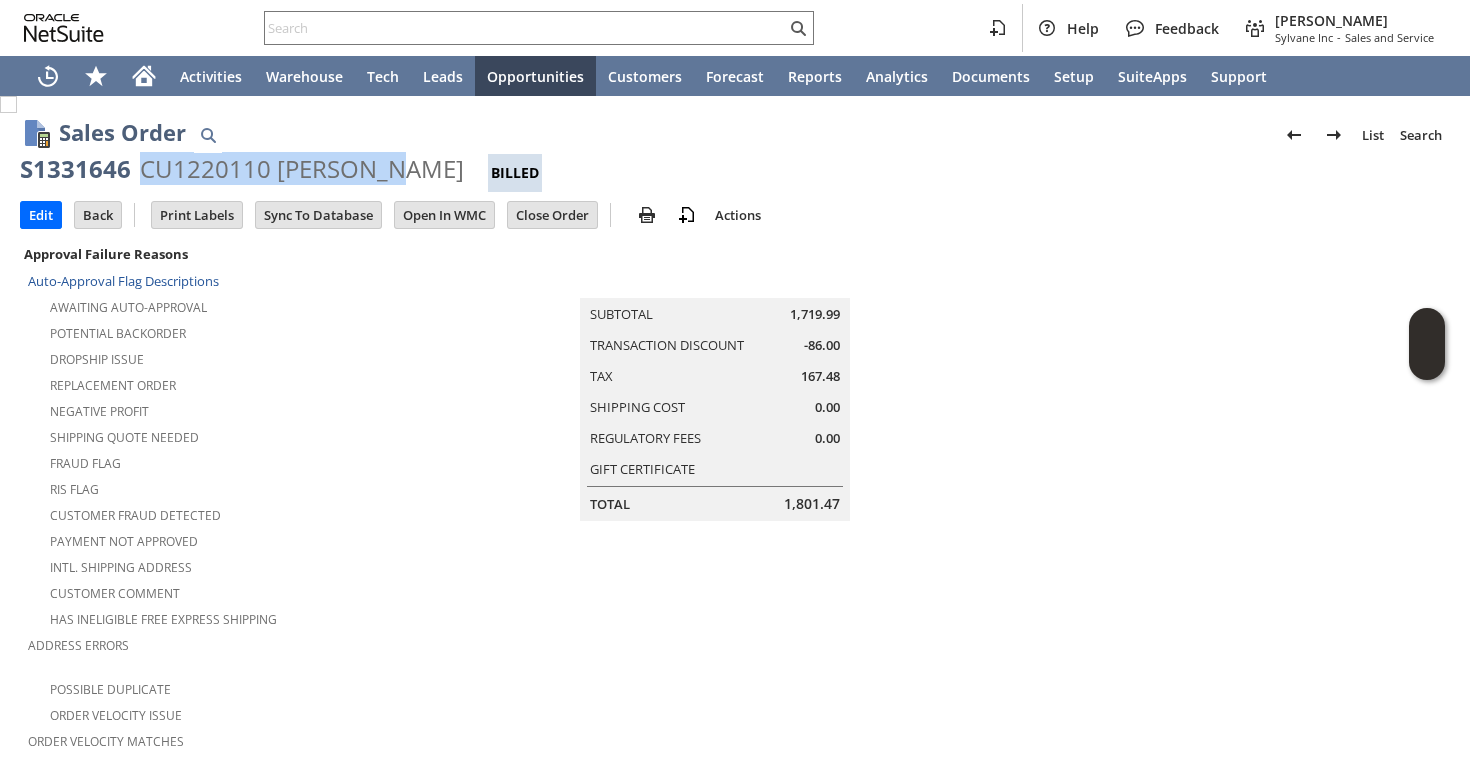 drag, startPoint x: 140, startPoint y: 167, endPoint x: 378, endPoint y: 167, distance: 238 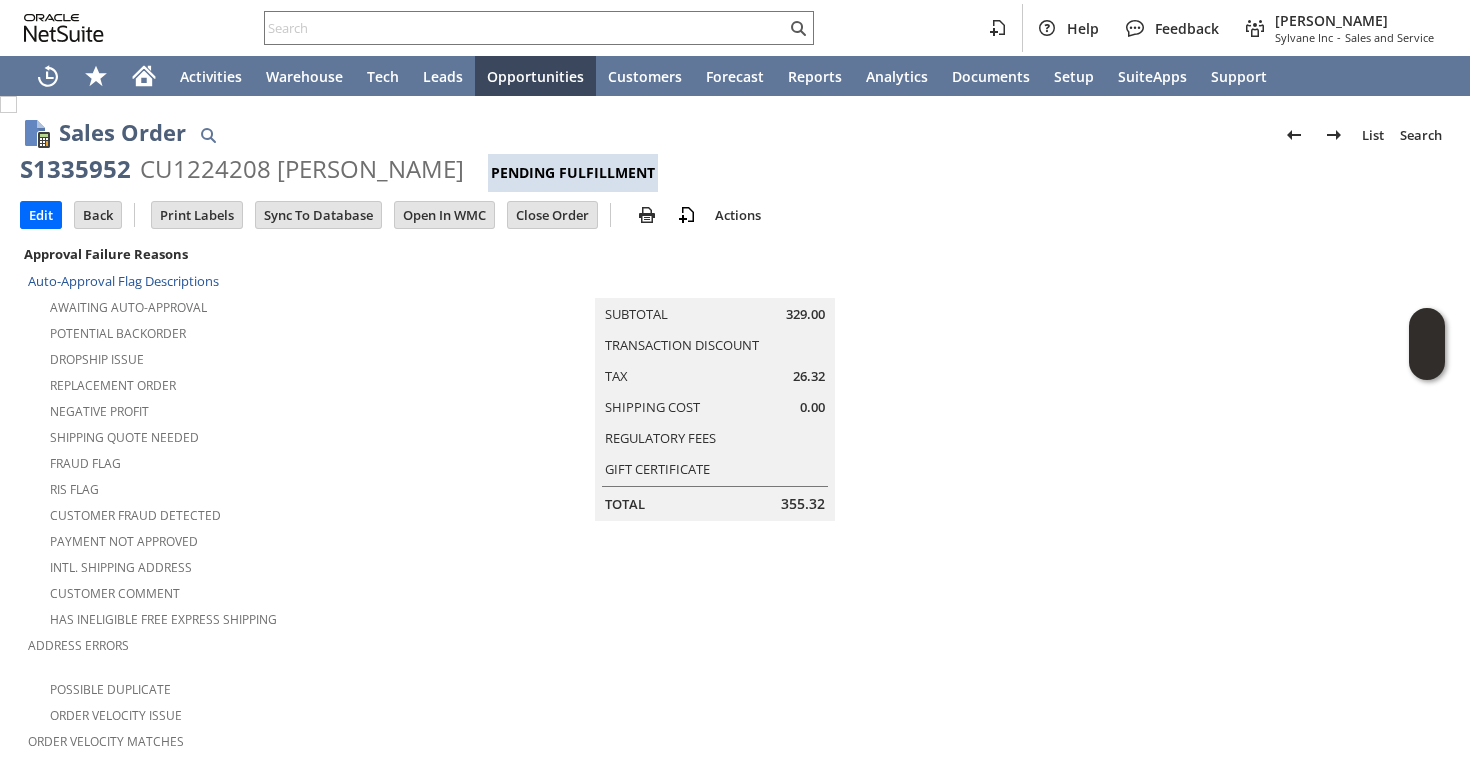 scroll, scrollTop: 0, scrollLeft: 0, axis: both 